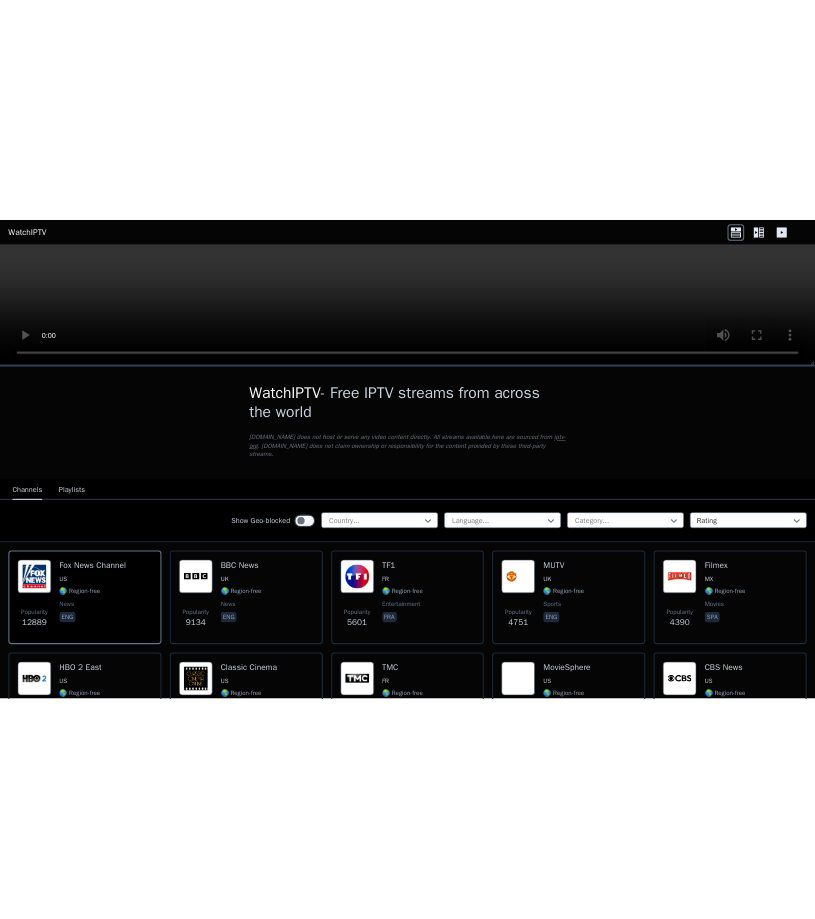 scroll, scrollTop: 0, scrollLeft: 0, axis: both 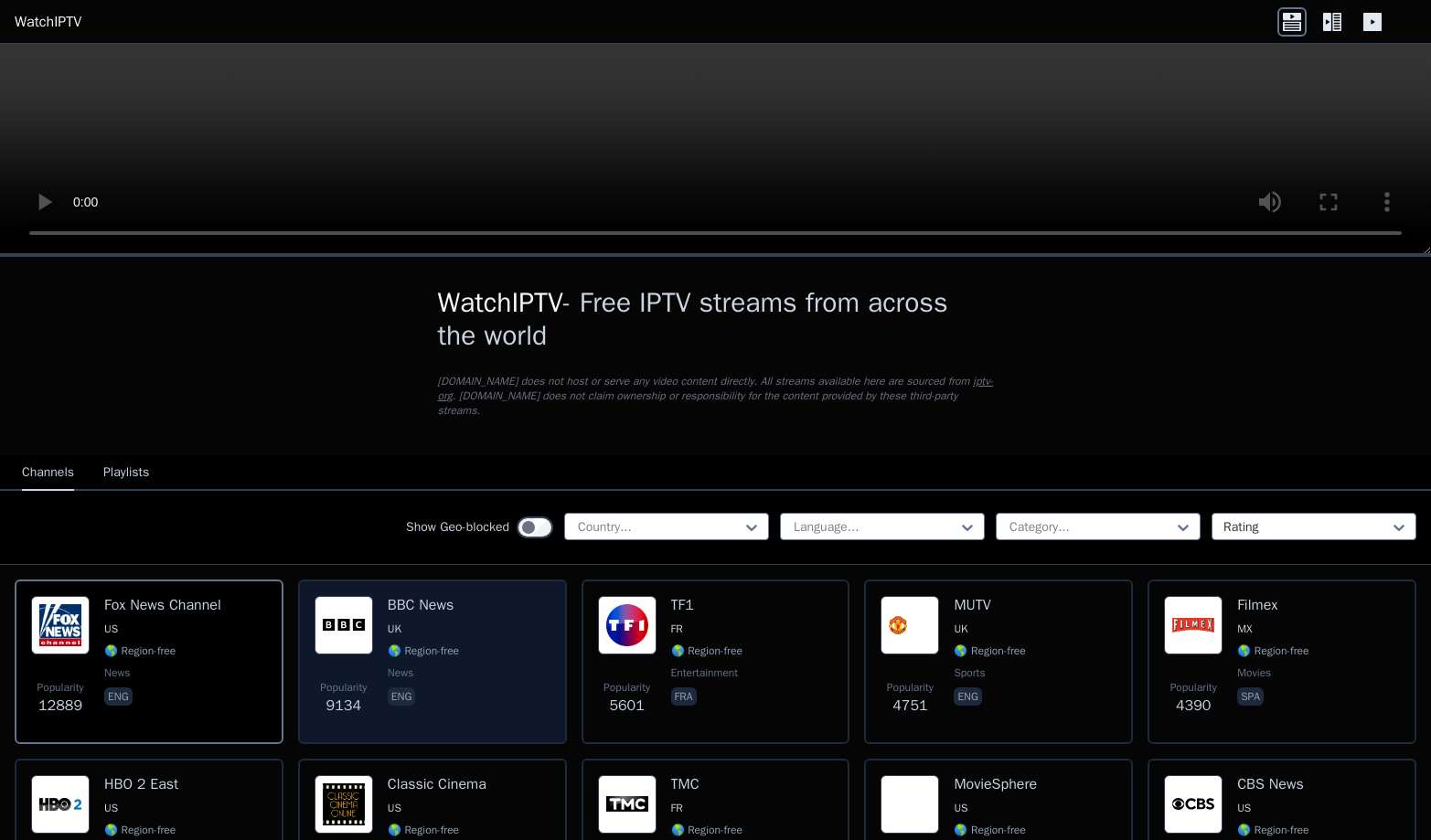 click on "BBC News" at bounding box center (423, 605) 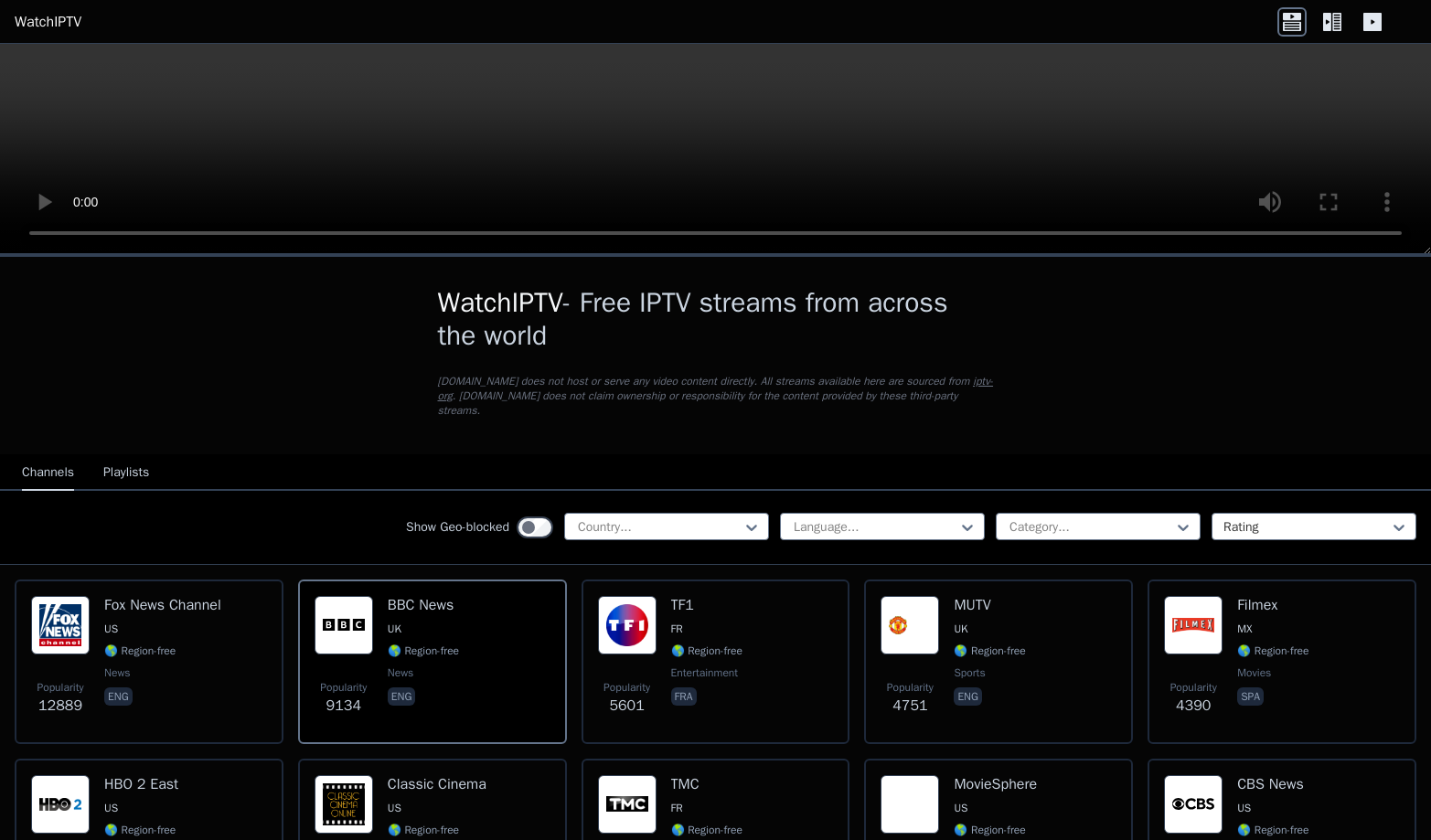 click 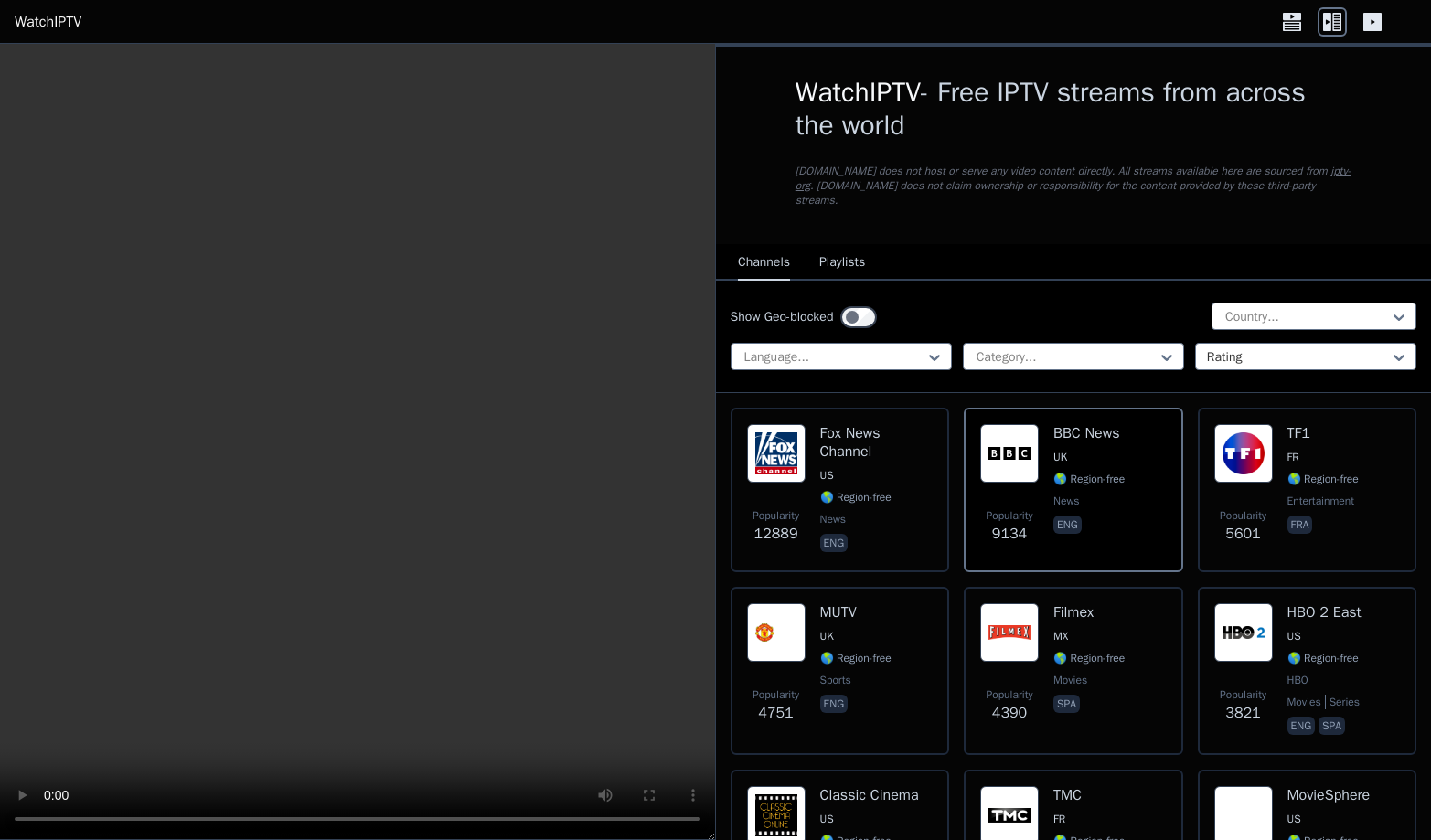click 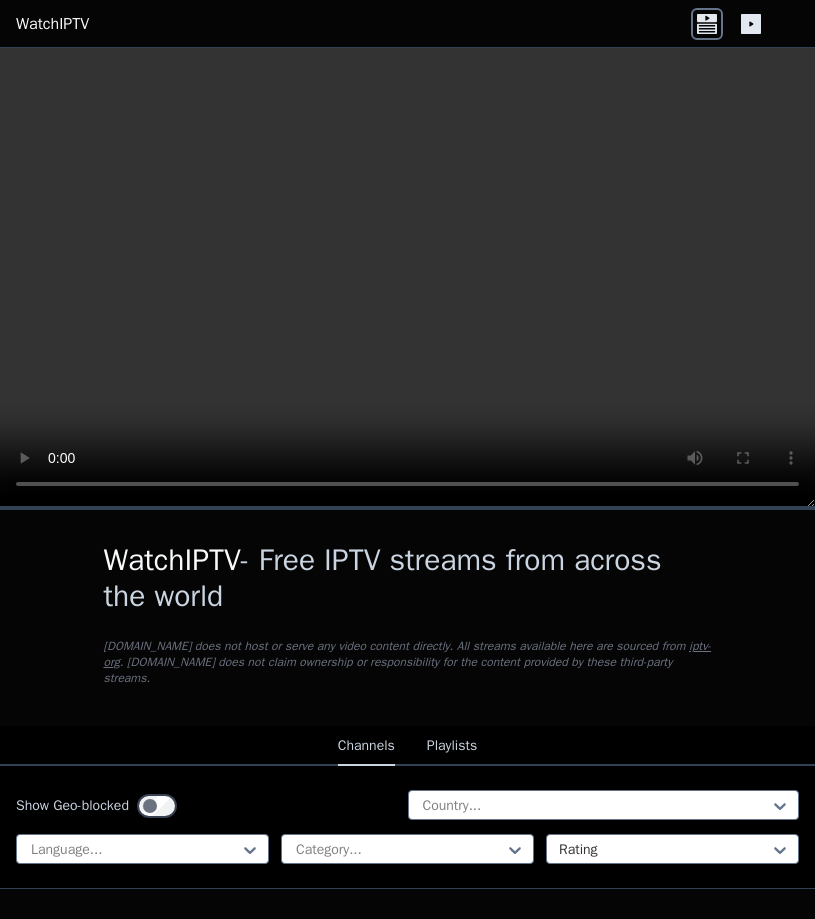 scroll, scrollTop: 0, scrollLeft: 0, axis: both 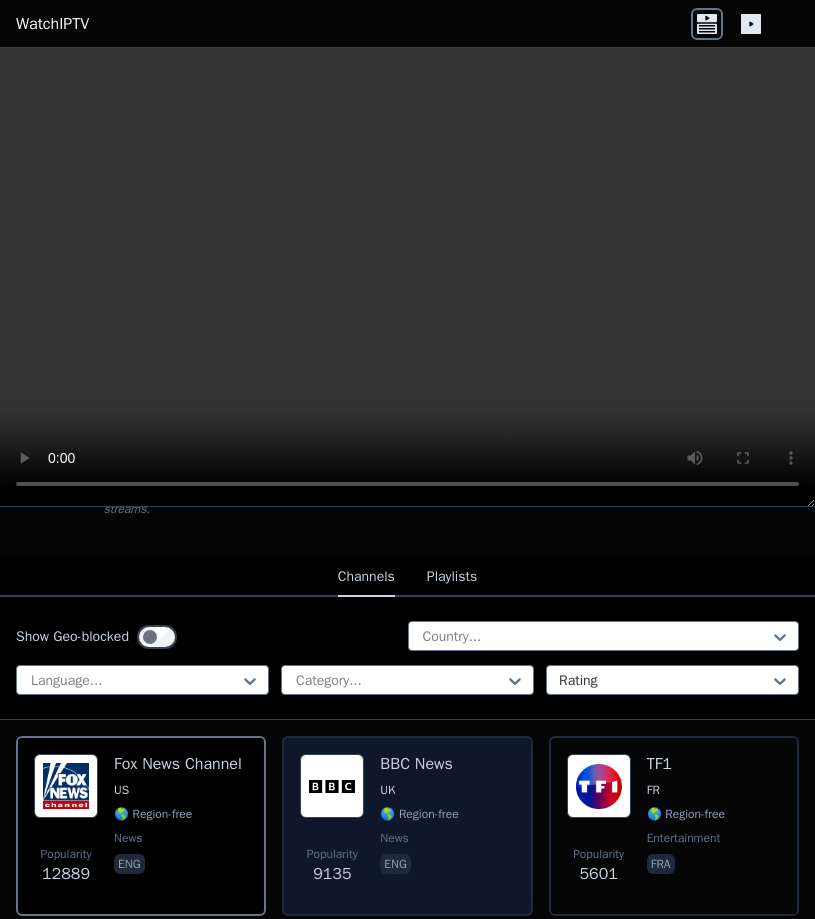 click at bounding box center (332, 786) 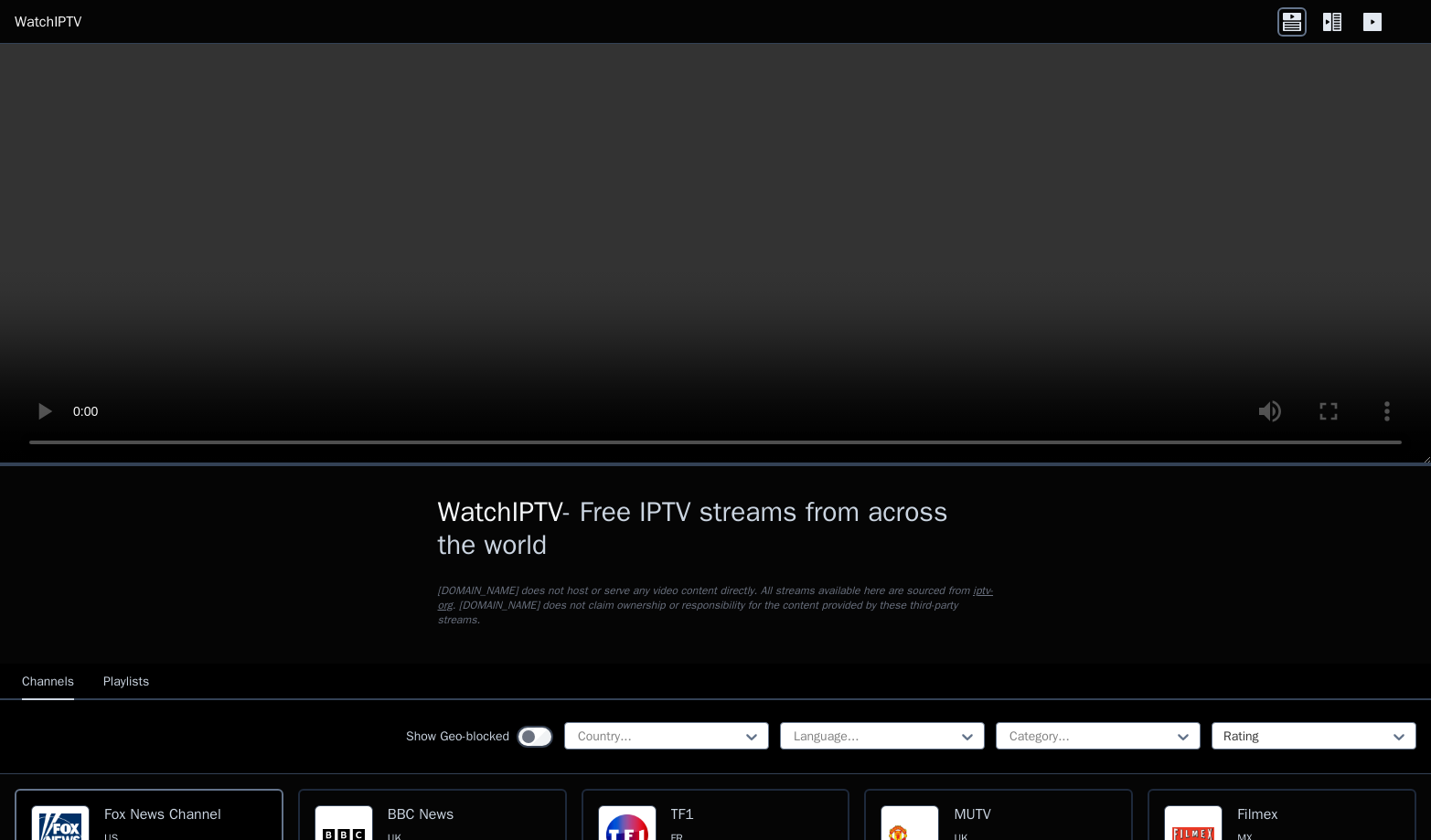 scroll, scrollTop: 0, scrollLeft: 0, axis: both 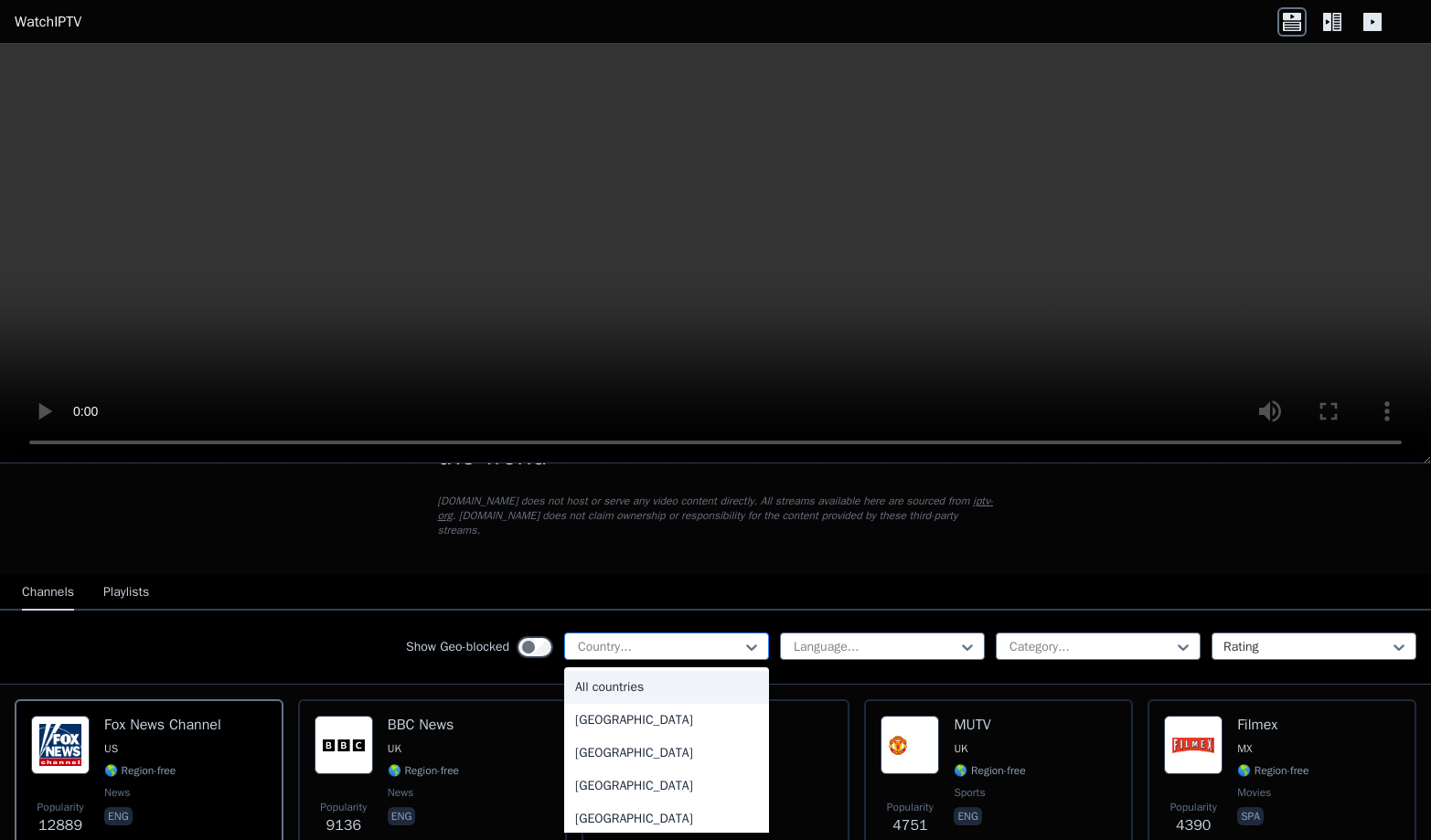 click at bounding box center (659, 647) 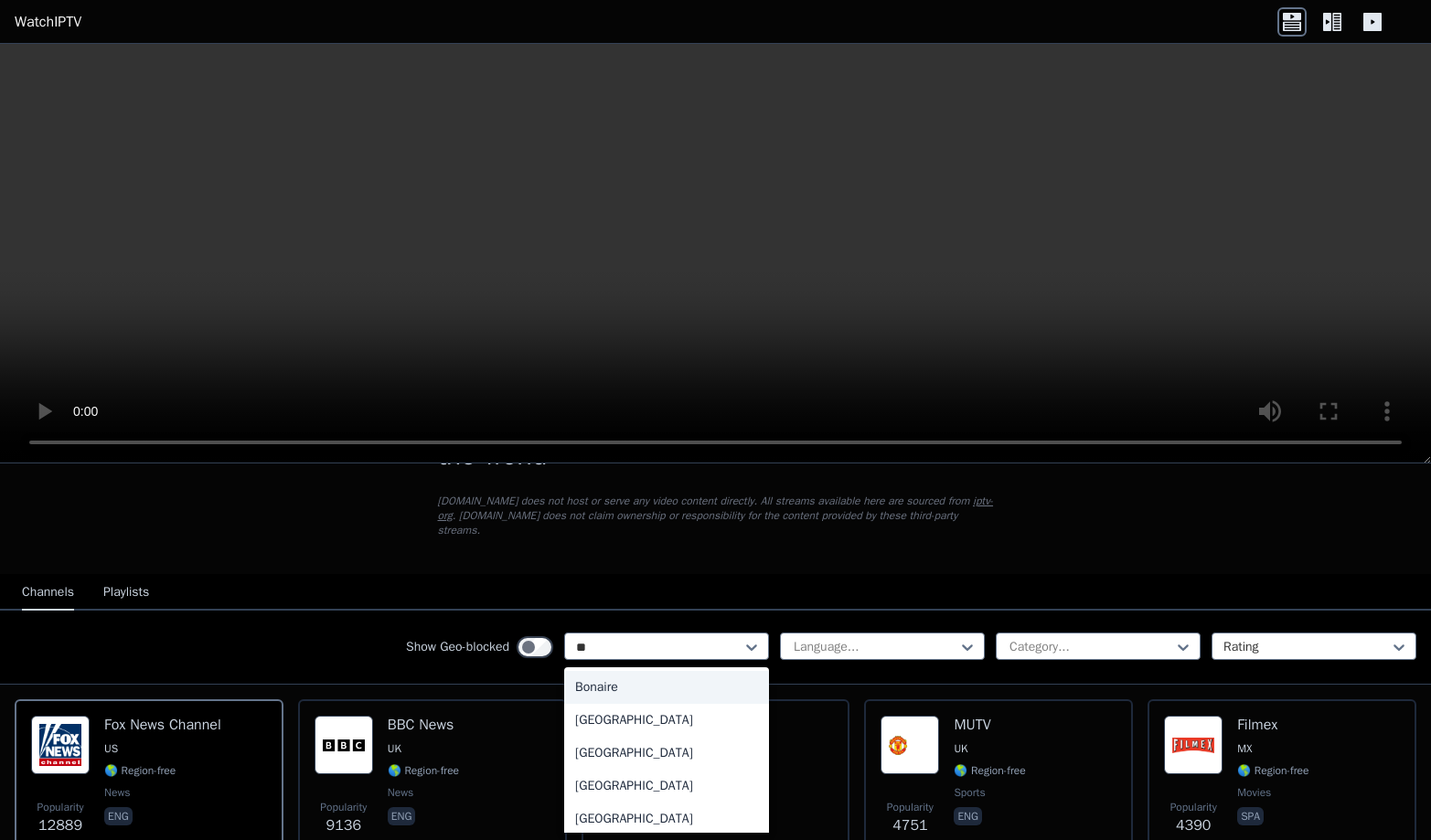 type on "**" 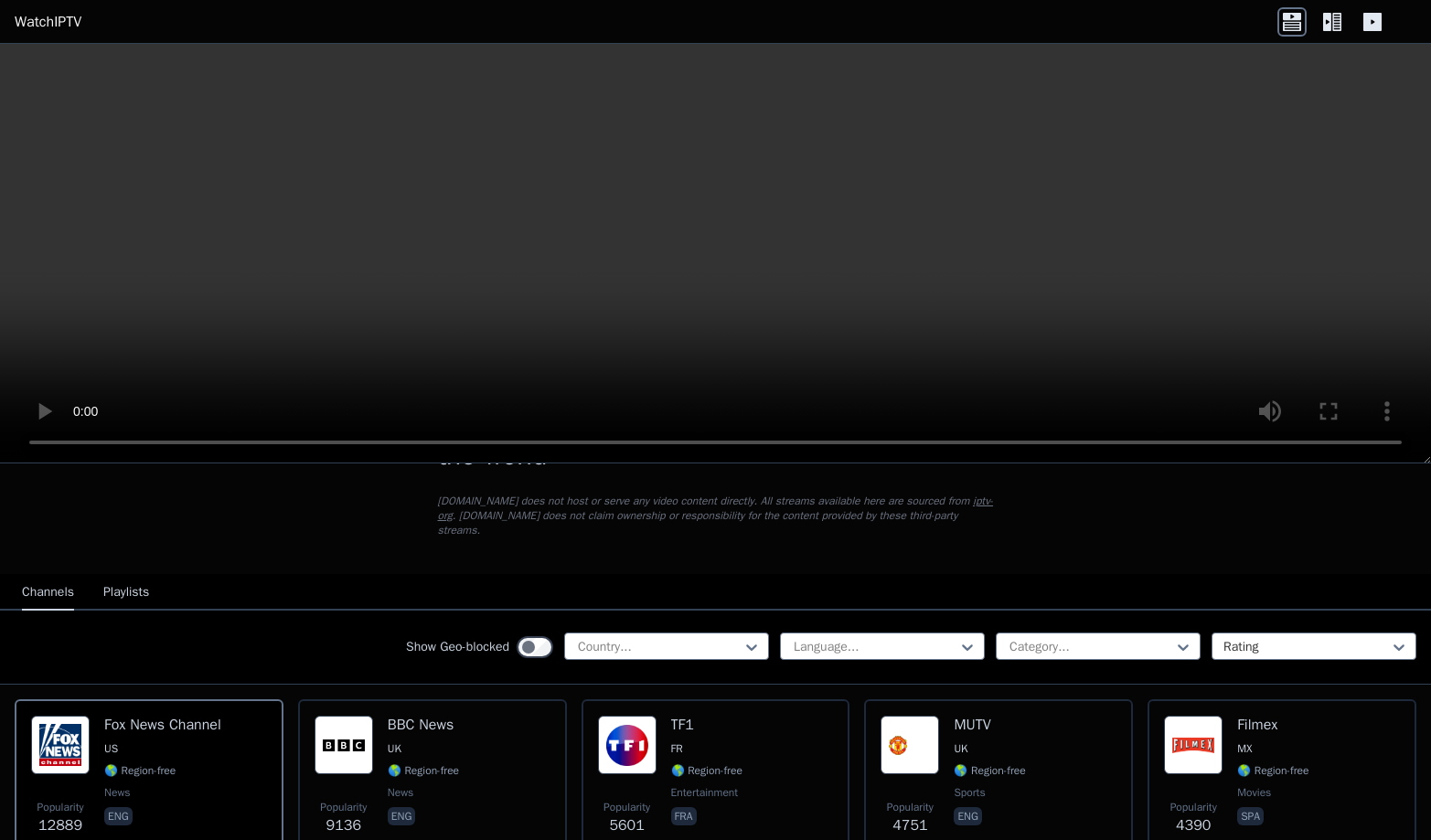 click on "WatchIPTV  - Free IPTV streams from across the world WatchIPTV.xyz does not host or serve any video content directly. All streams available here are sourced from   iptv-org . WatchIPTV.xyz does not claim ownership or responsibility for the content provided by these third-party streams." at bounding box center (716, 475) 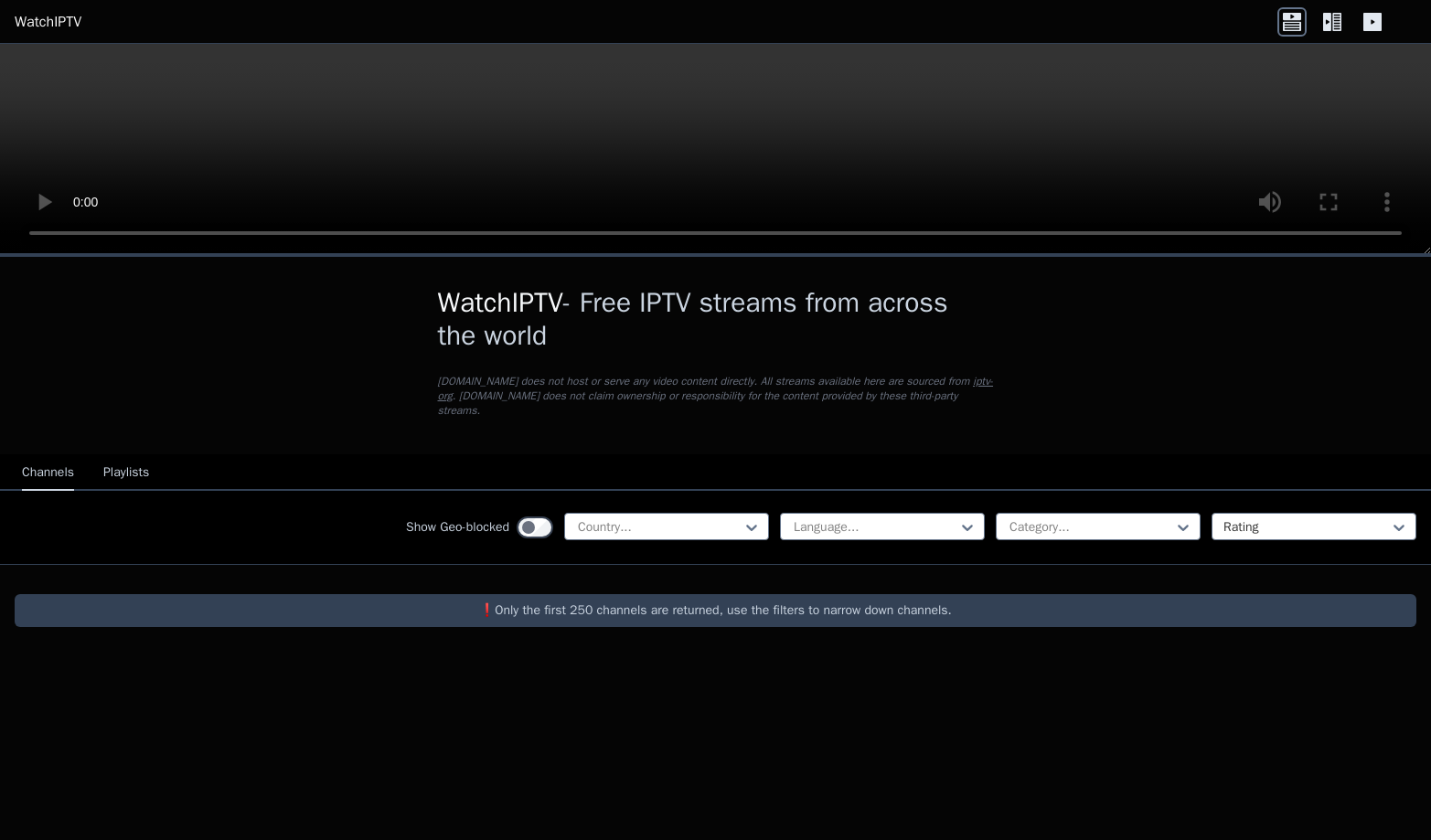 scroll, scrollTop: 0, scrollLeft: 0, axis: both 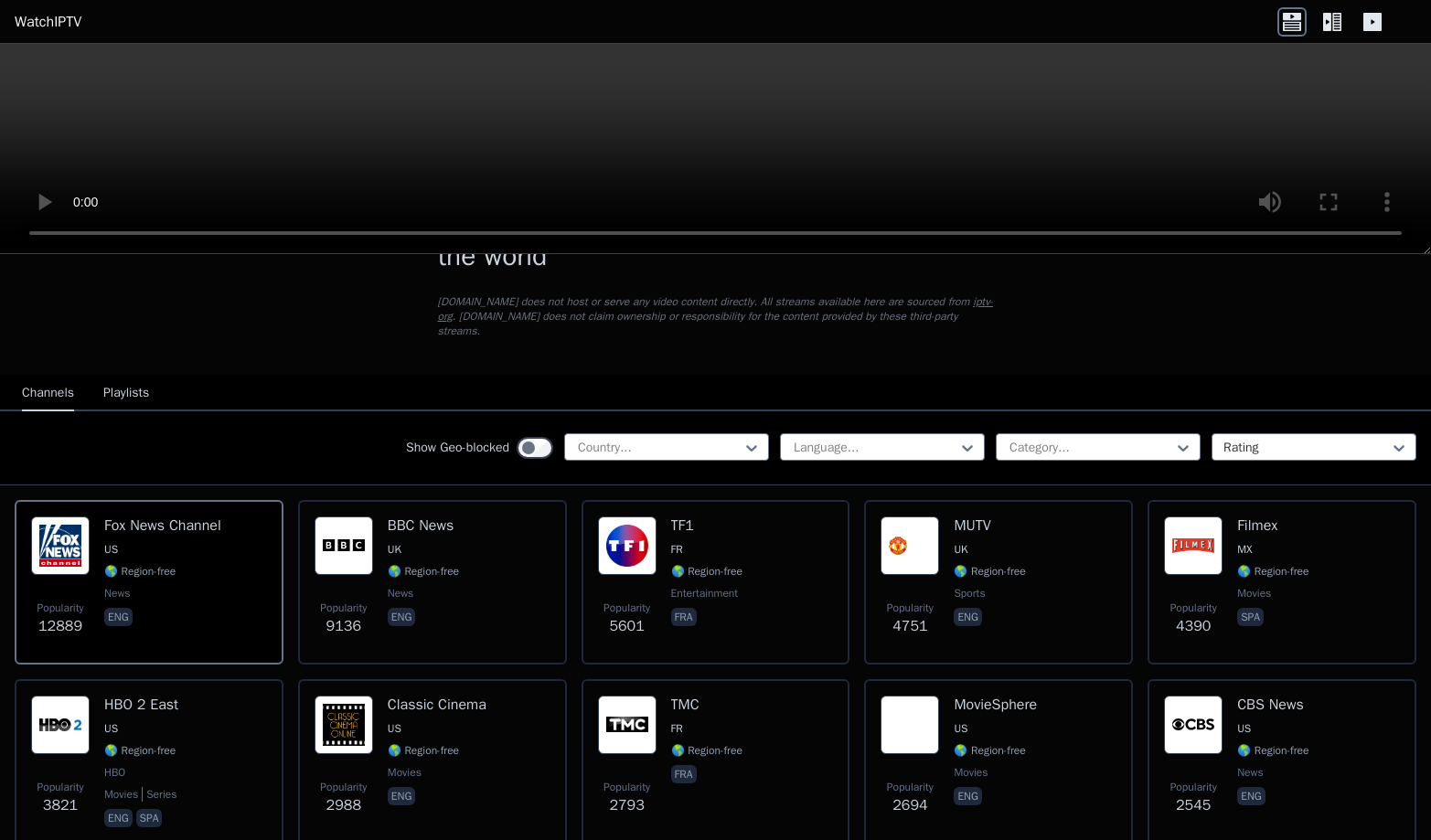 click on "Playlists" at bounding box center (126, 394) 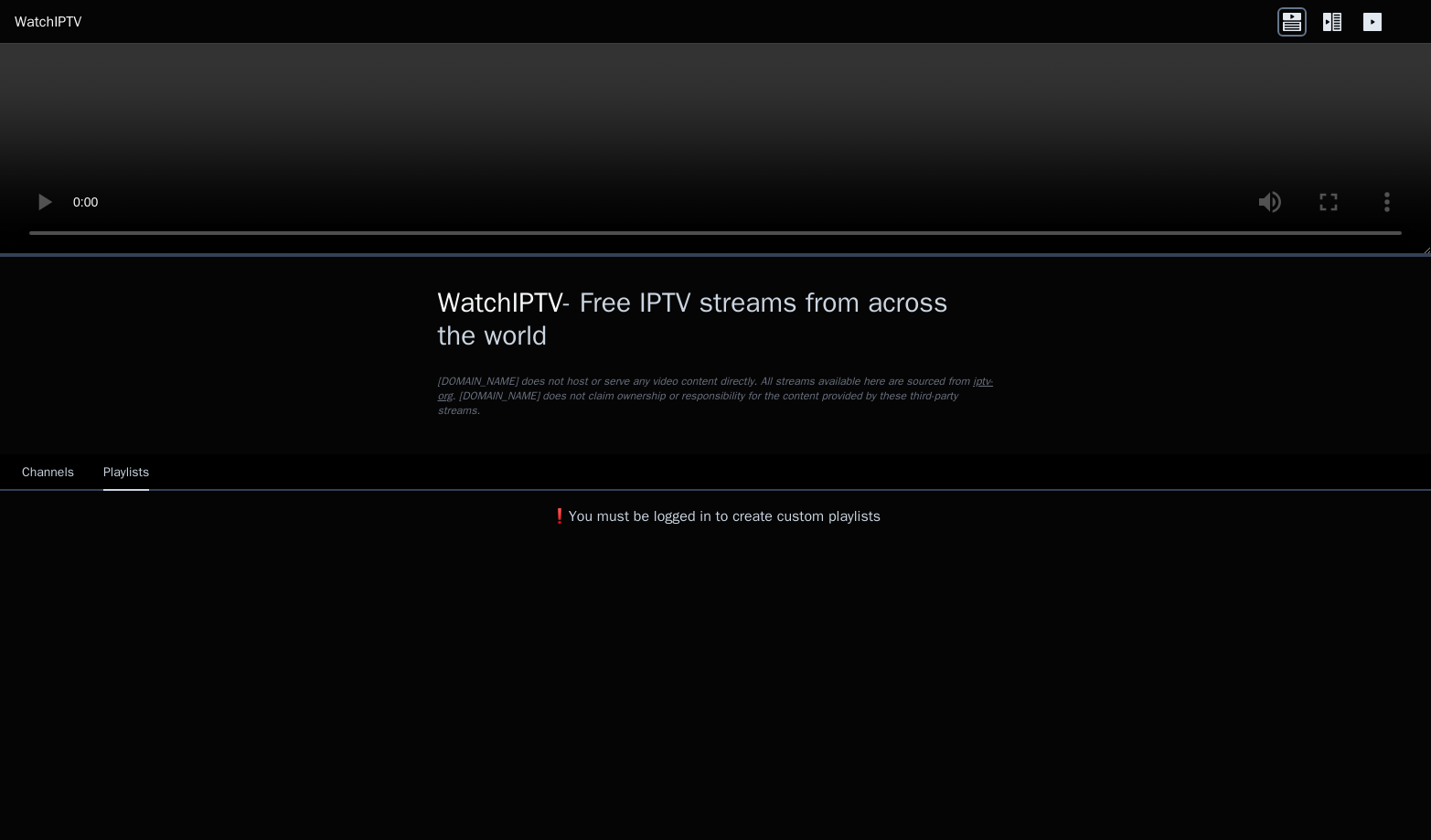scroll, scrollTop: 0, scrollLeft: 0, axis: both 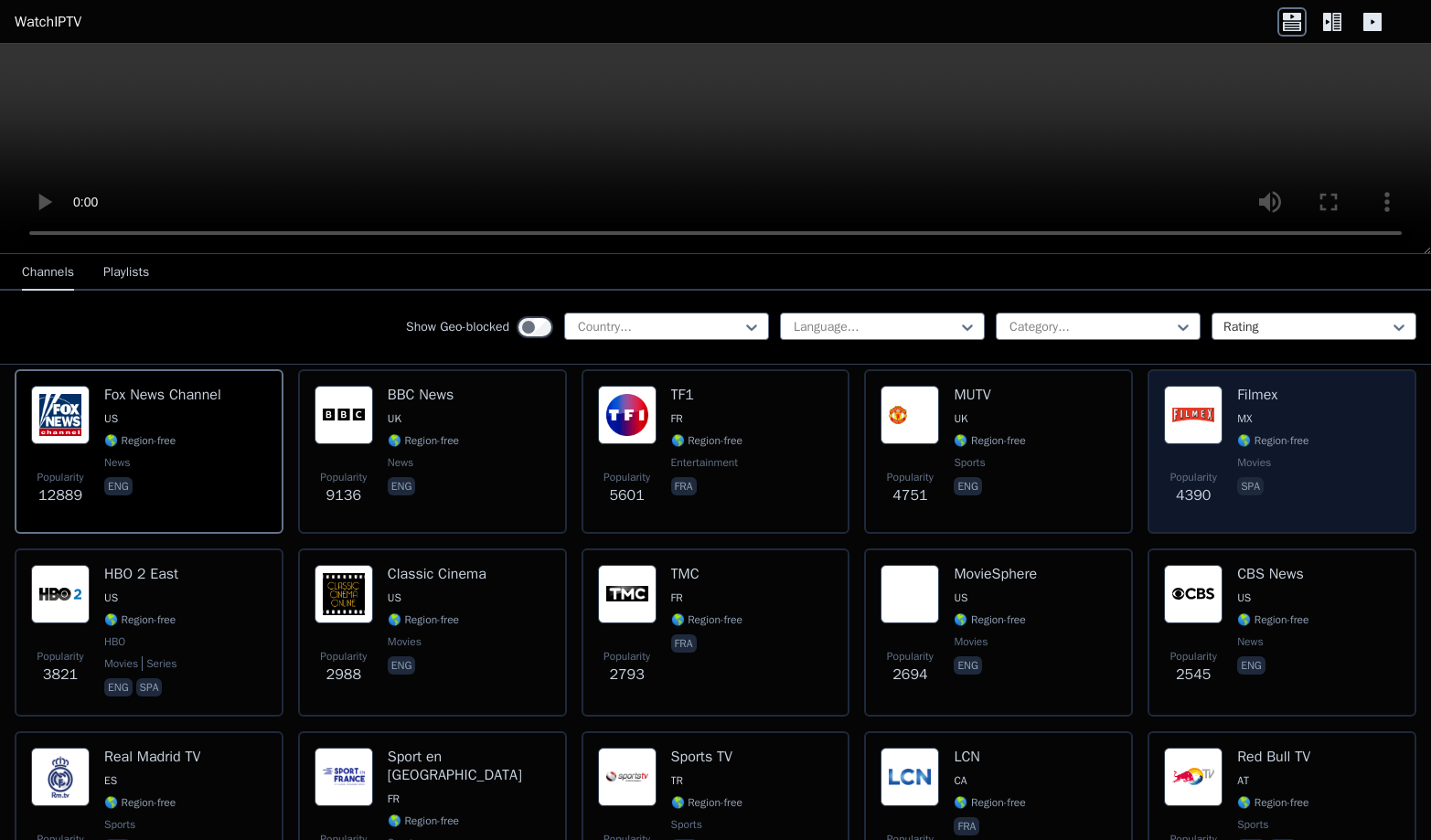 click at bounding box center (1193, 415) 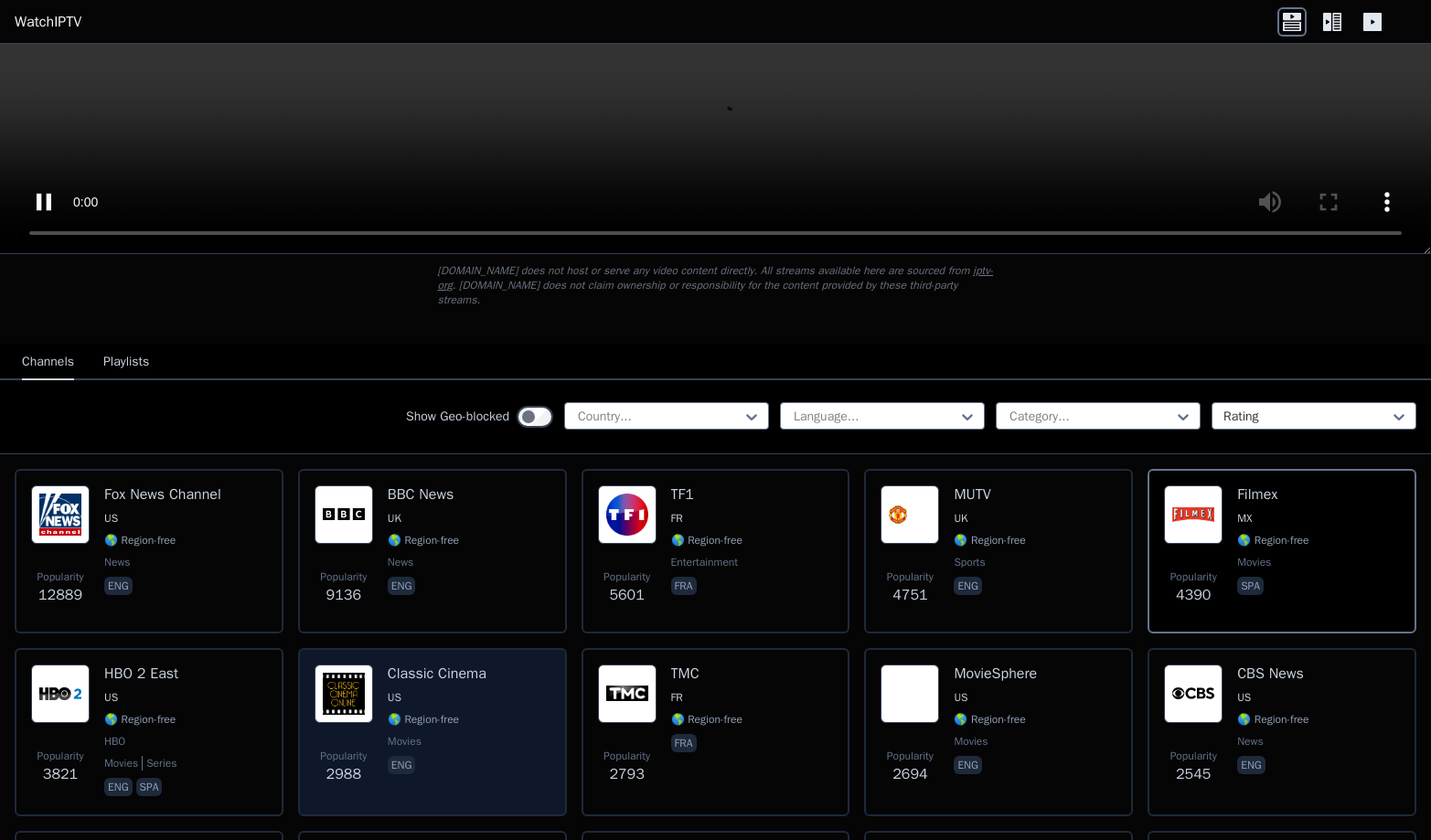 scroll, scrollTop: 133, scrollLeft: 0, axis: vertical 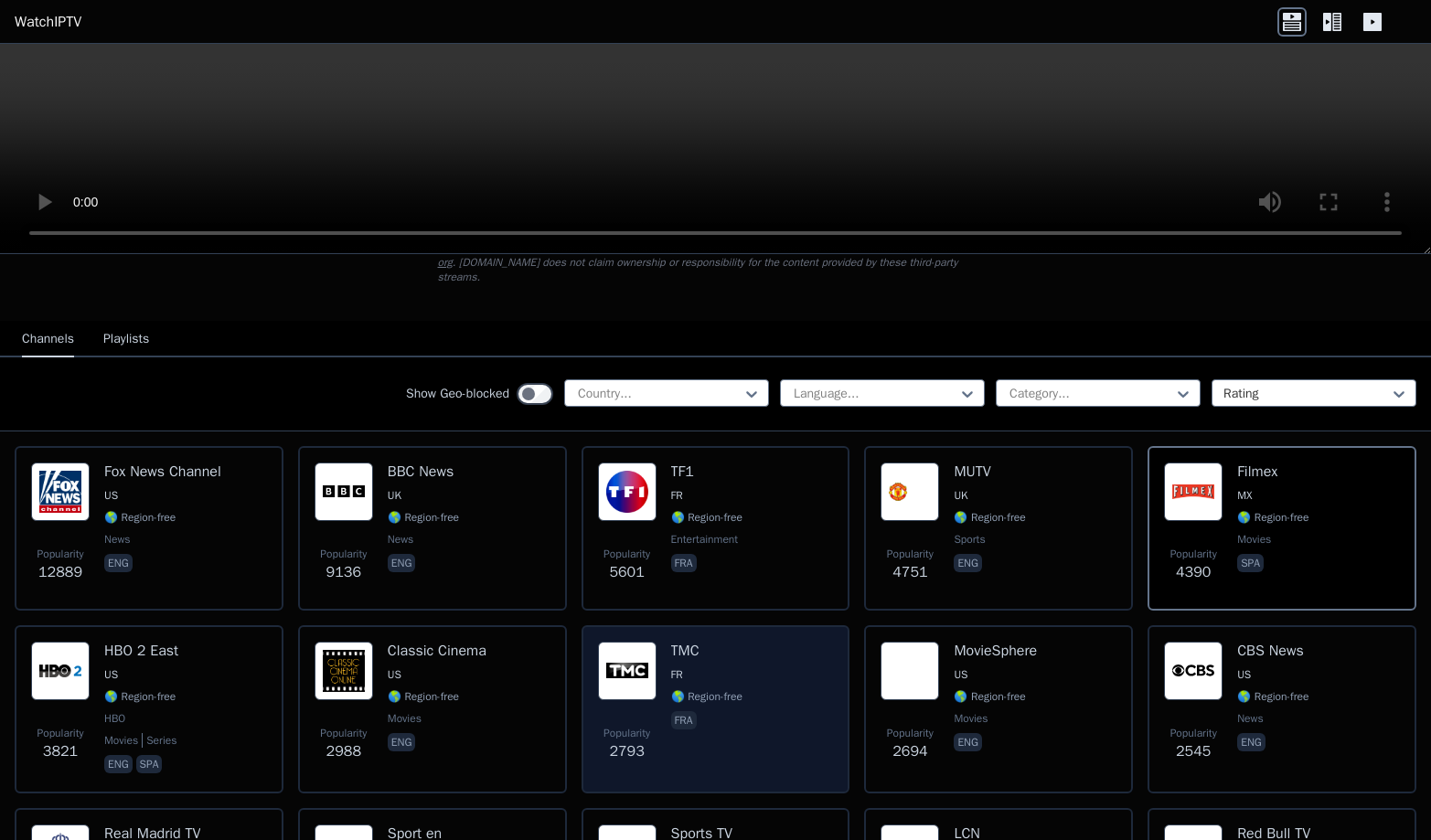 click at bounding box center (627, 671) 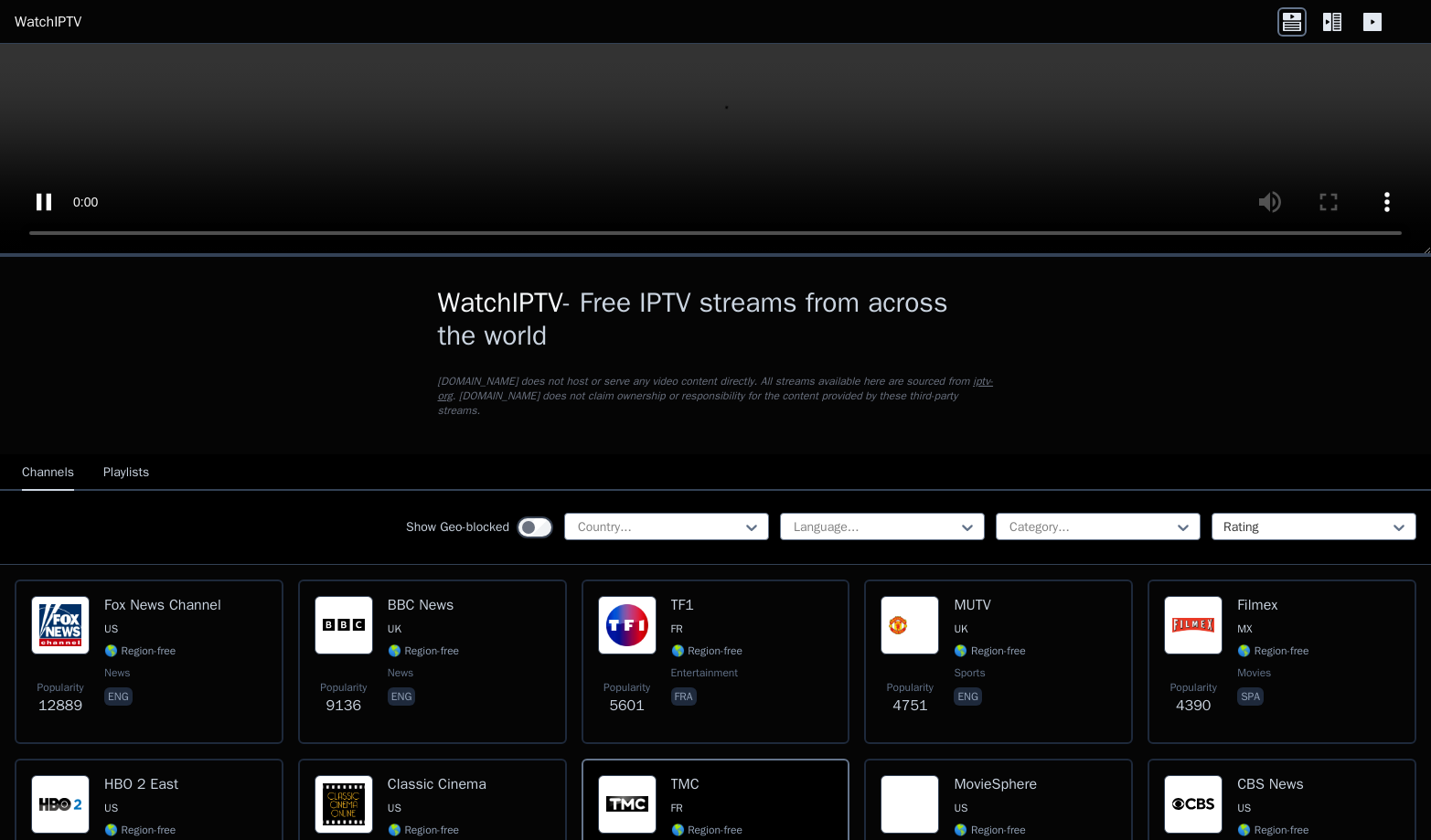 scroll, scrollTop: 0, scrollLeft: 0, axis: both 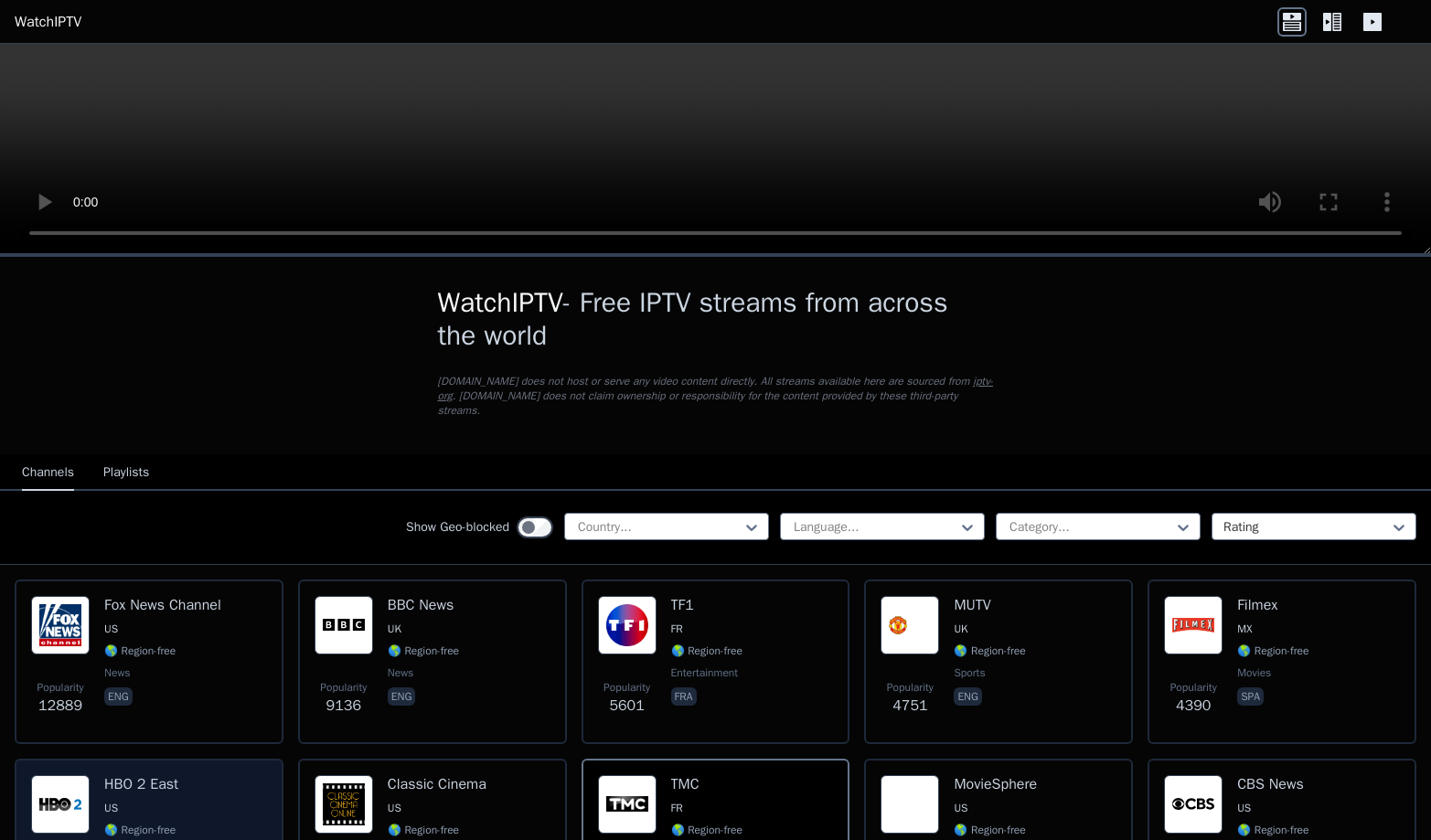 click on "US" at bounding box center (141, 808) 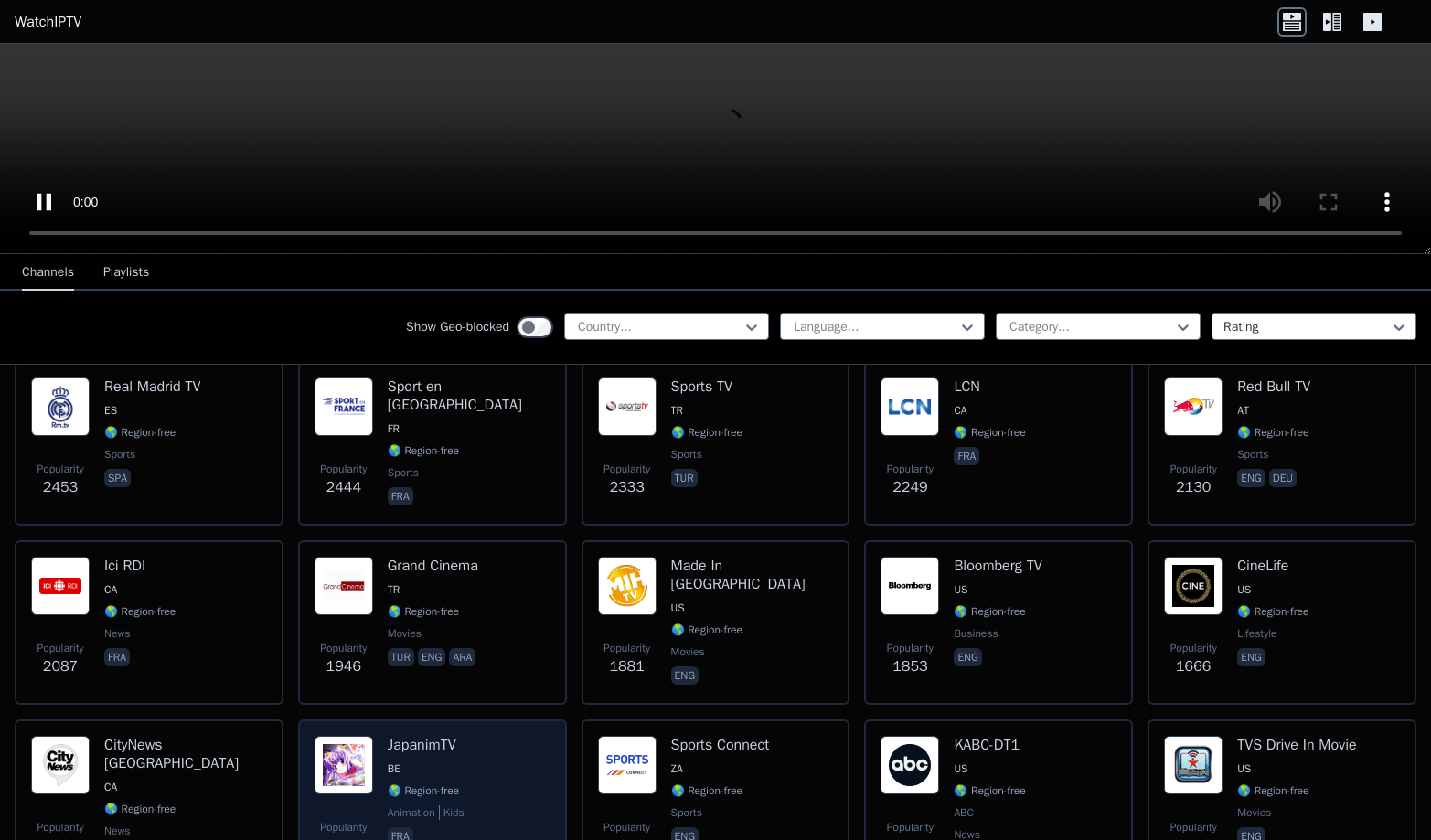 scroll, scrollTop: 596, scrollLeft: 0, axis: vertical 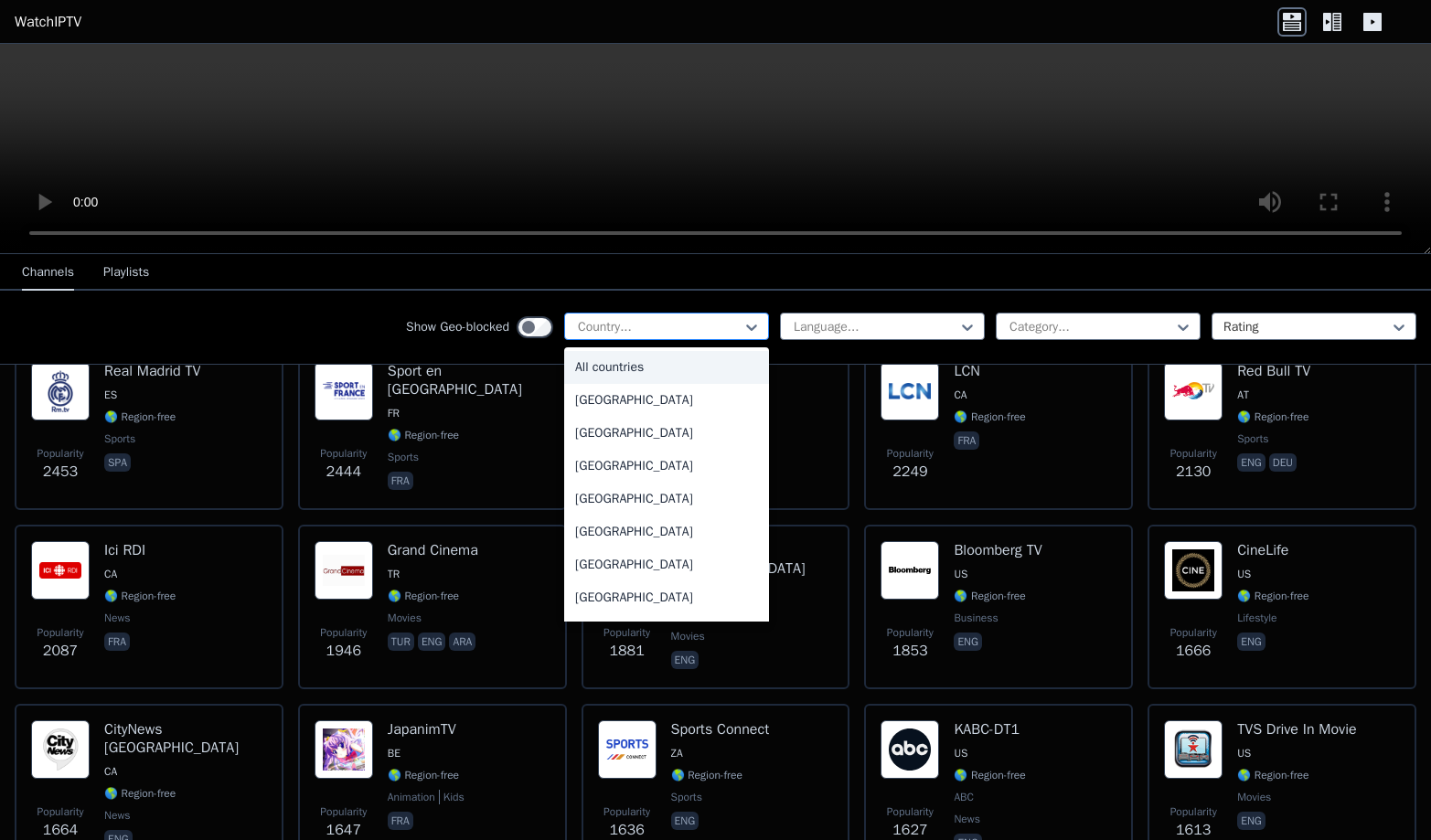 click at bounding box center (659, 327) 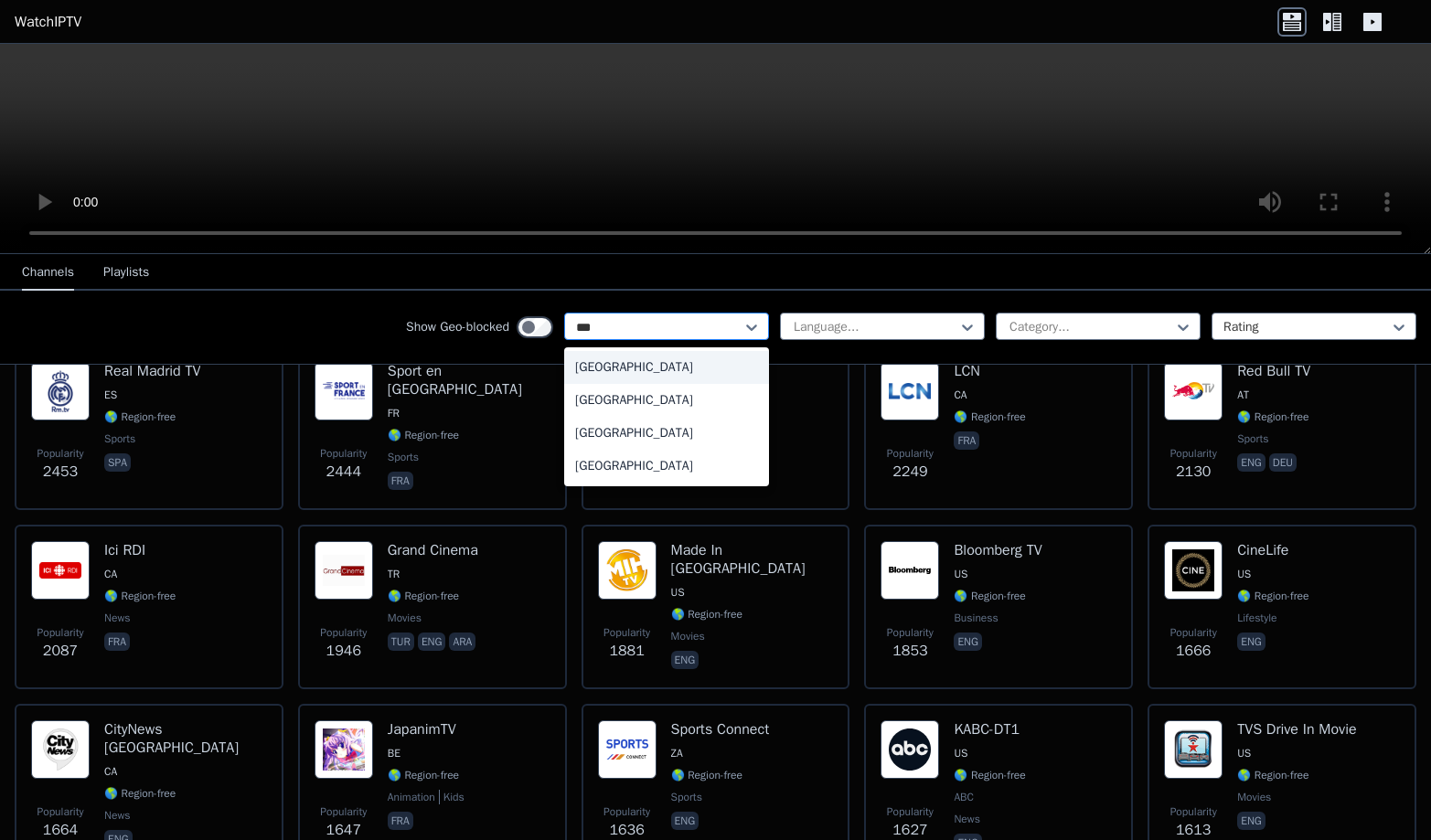 type on "****" 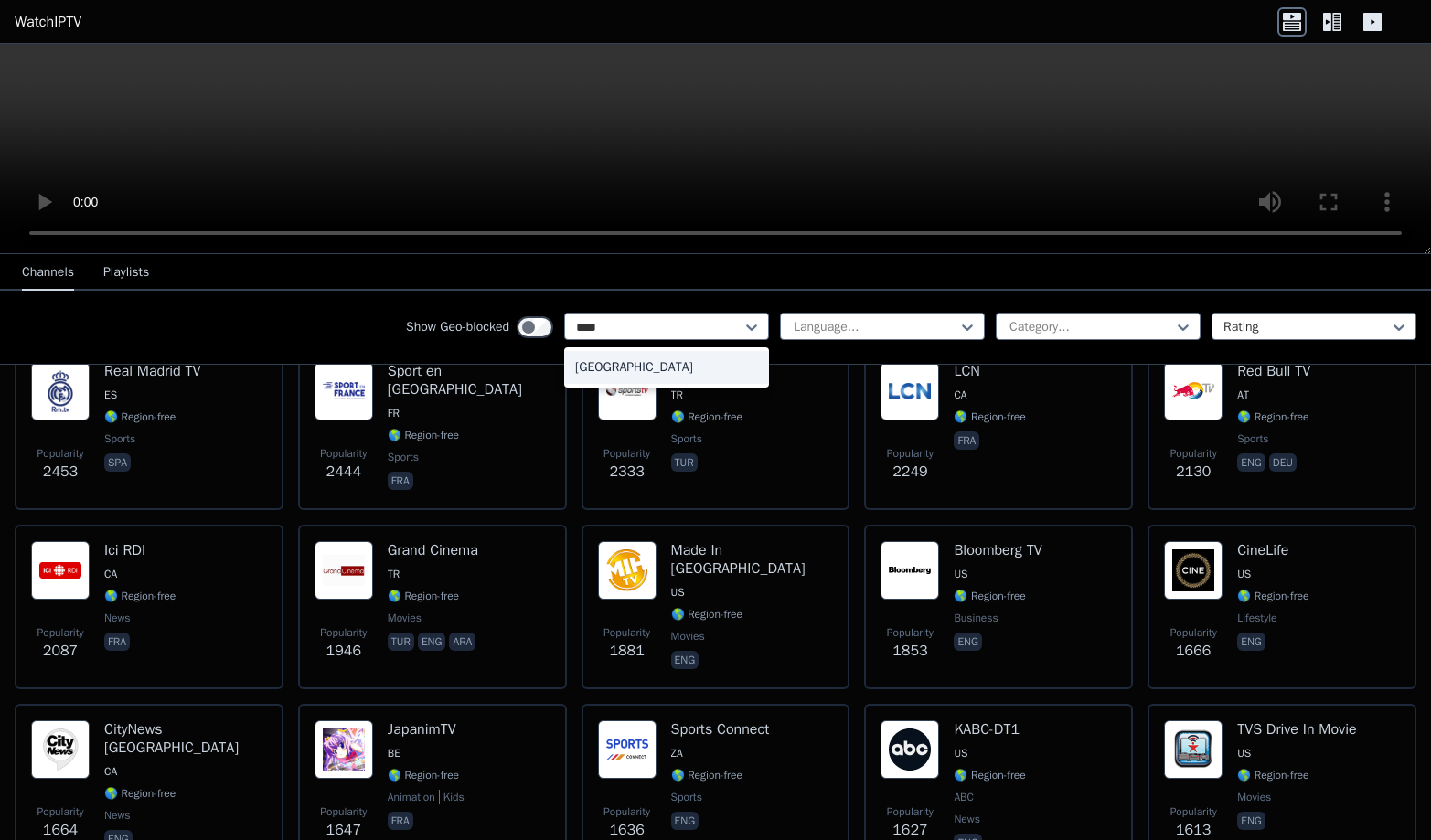 click on "Canada" at bounding box center [667, 367] 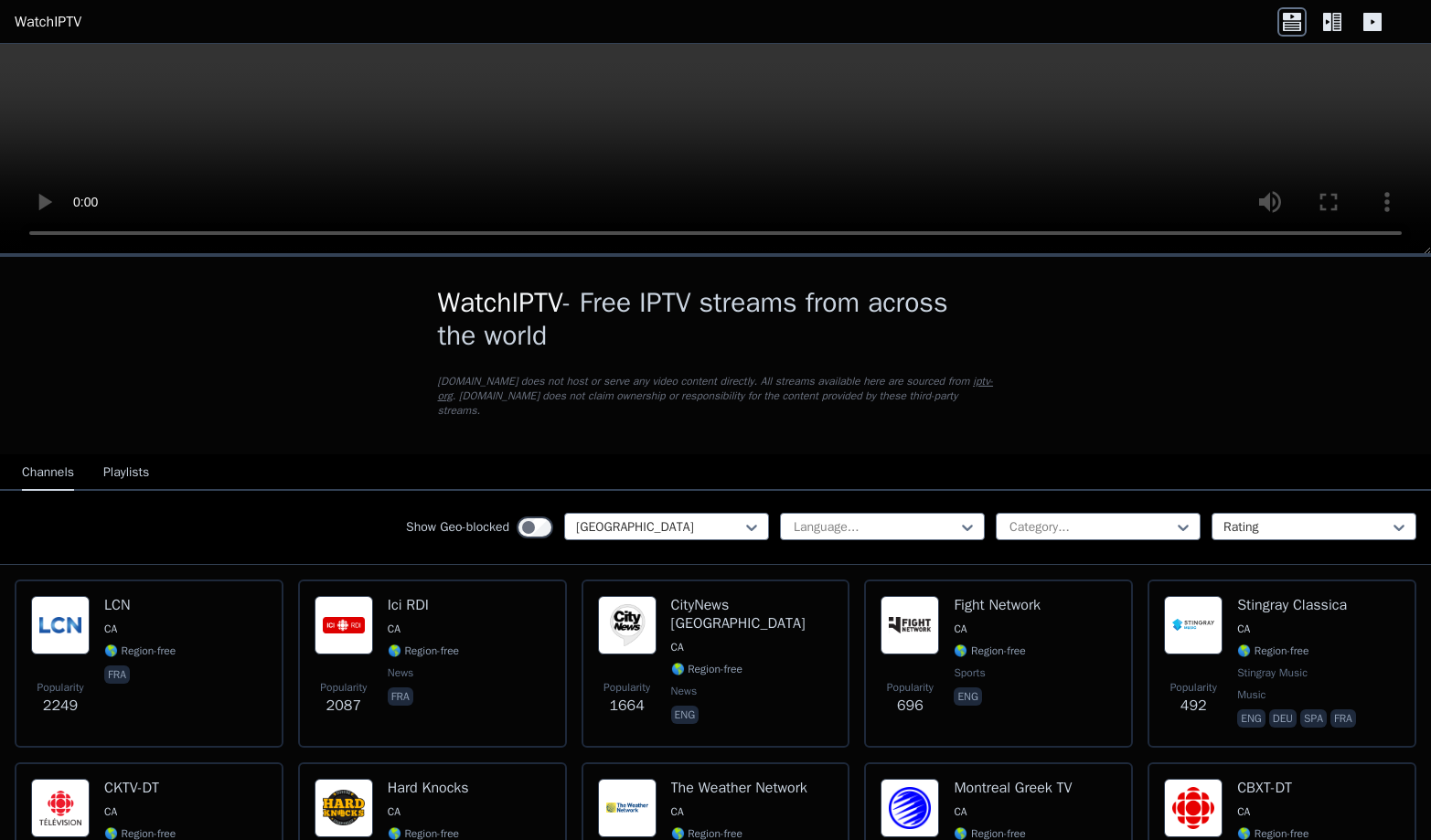 scroll, scrollTop: 0, scrollLeft: 0, axis: both 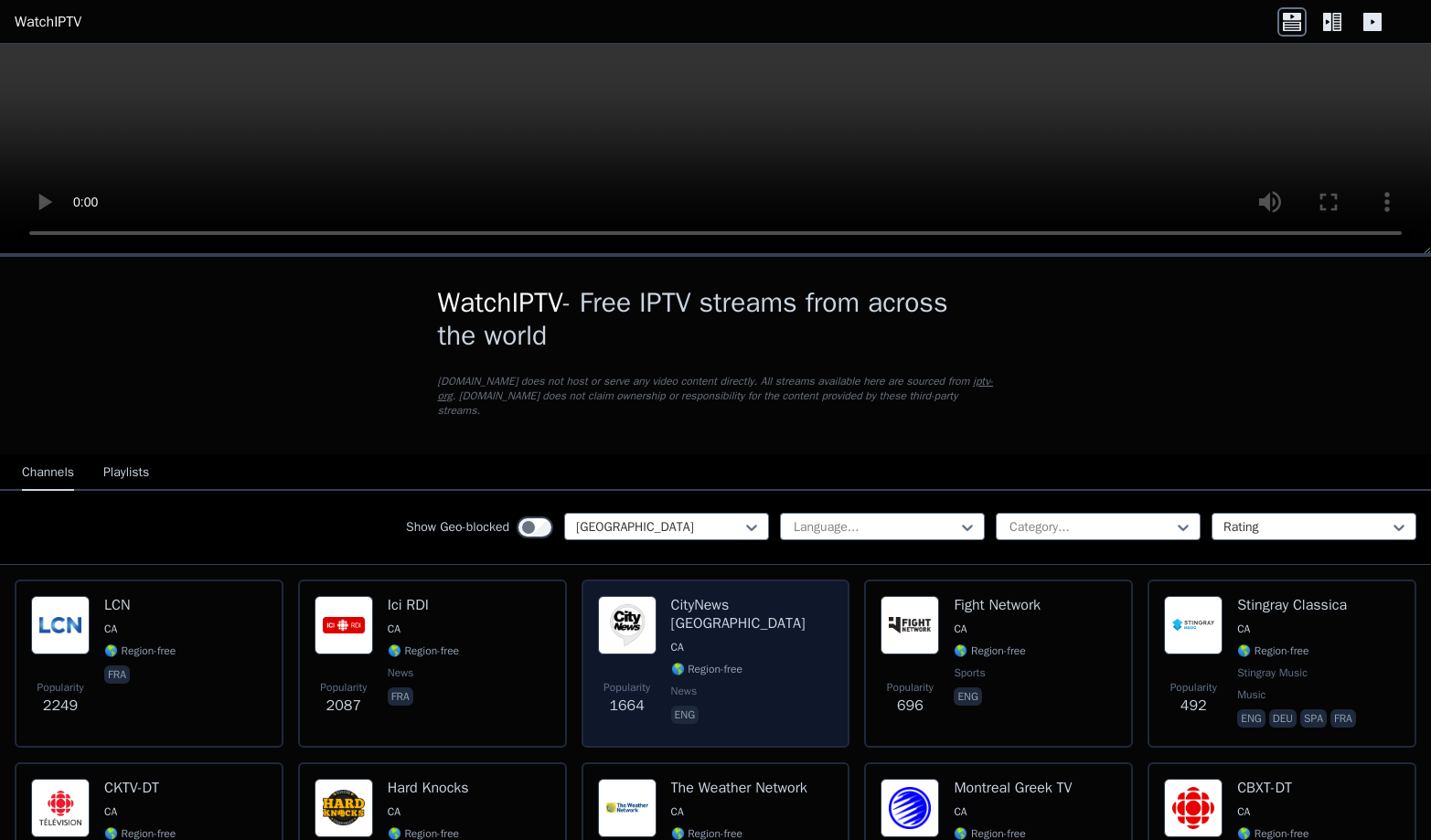 click at bounding box center [627, 625] 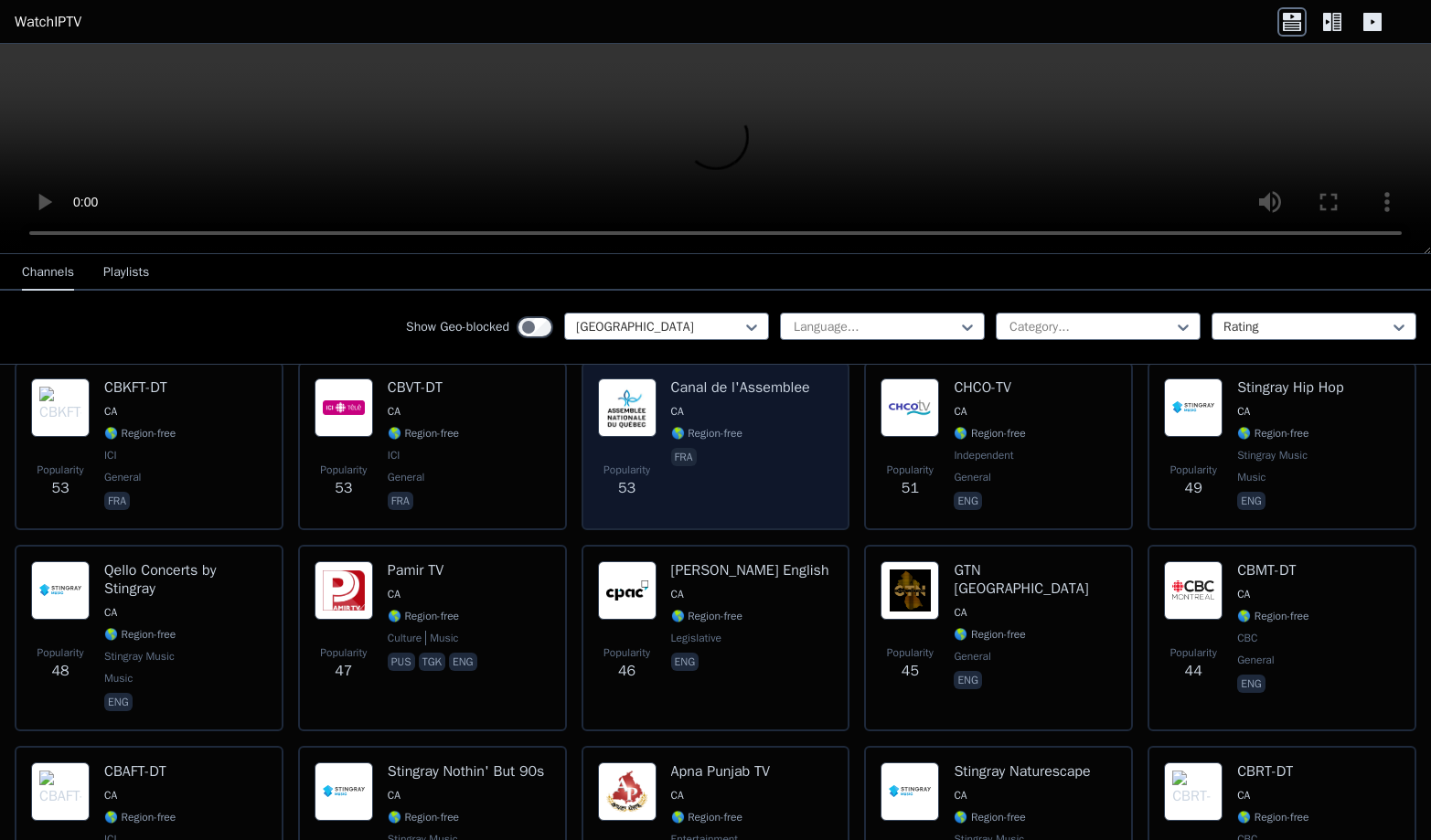 scroll, scrollTop: 1940, scrollLeft: 0, axis: vertical 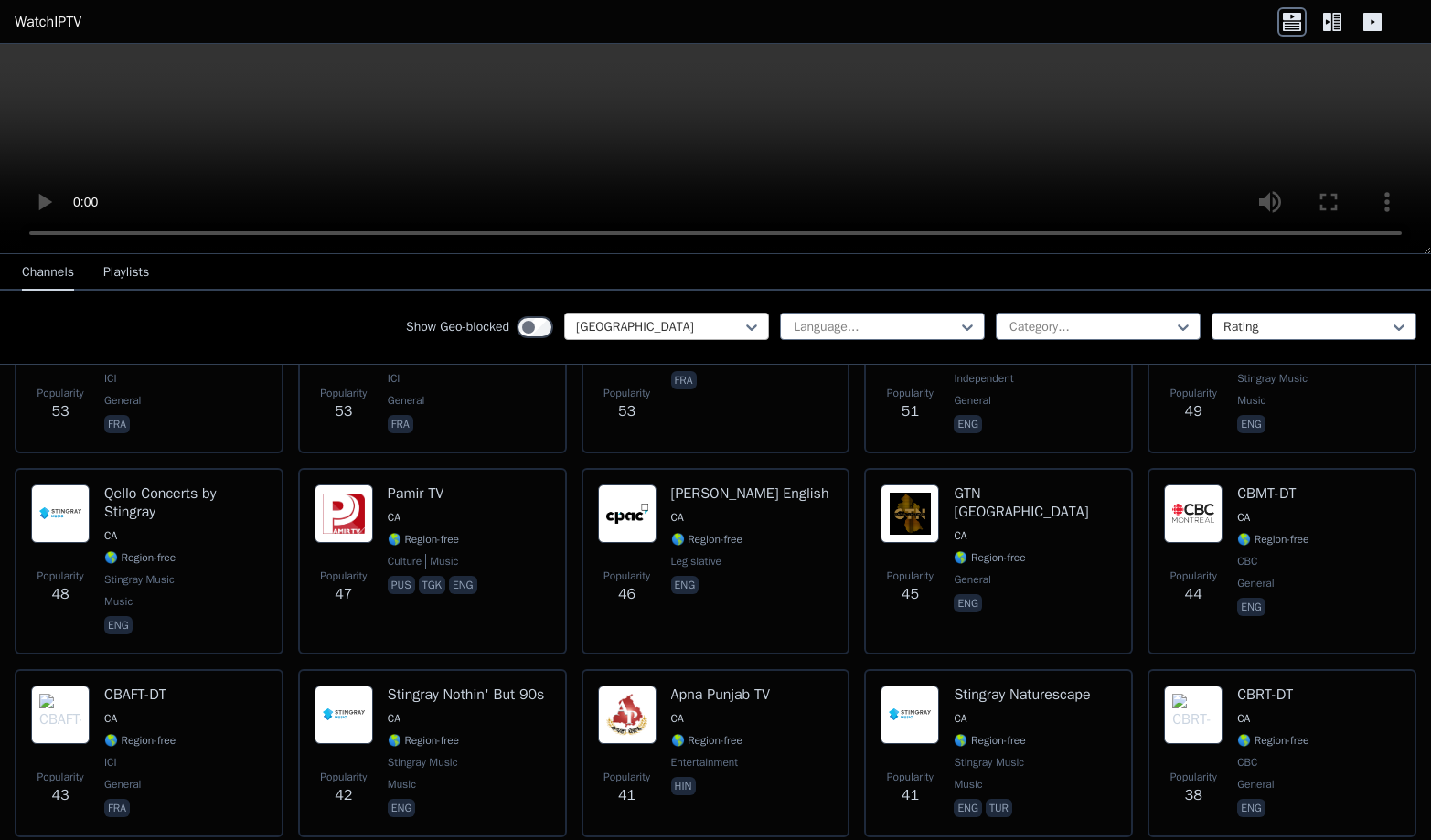 click on "Canada" at bounding box center [667, 326] 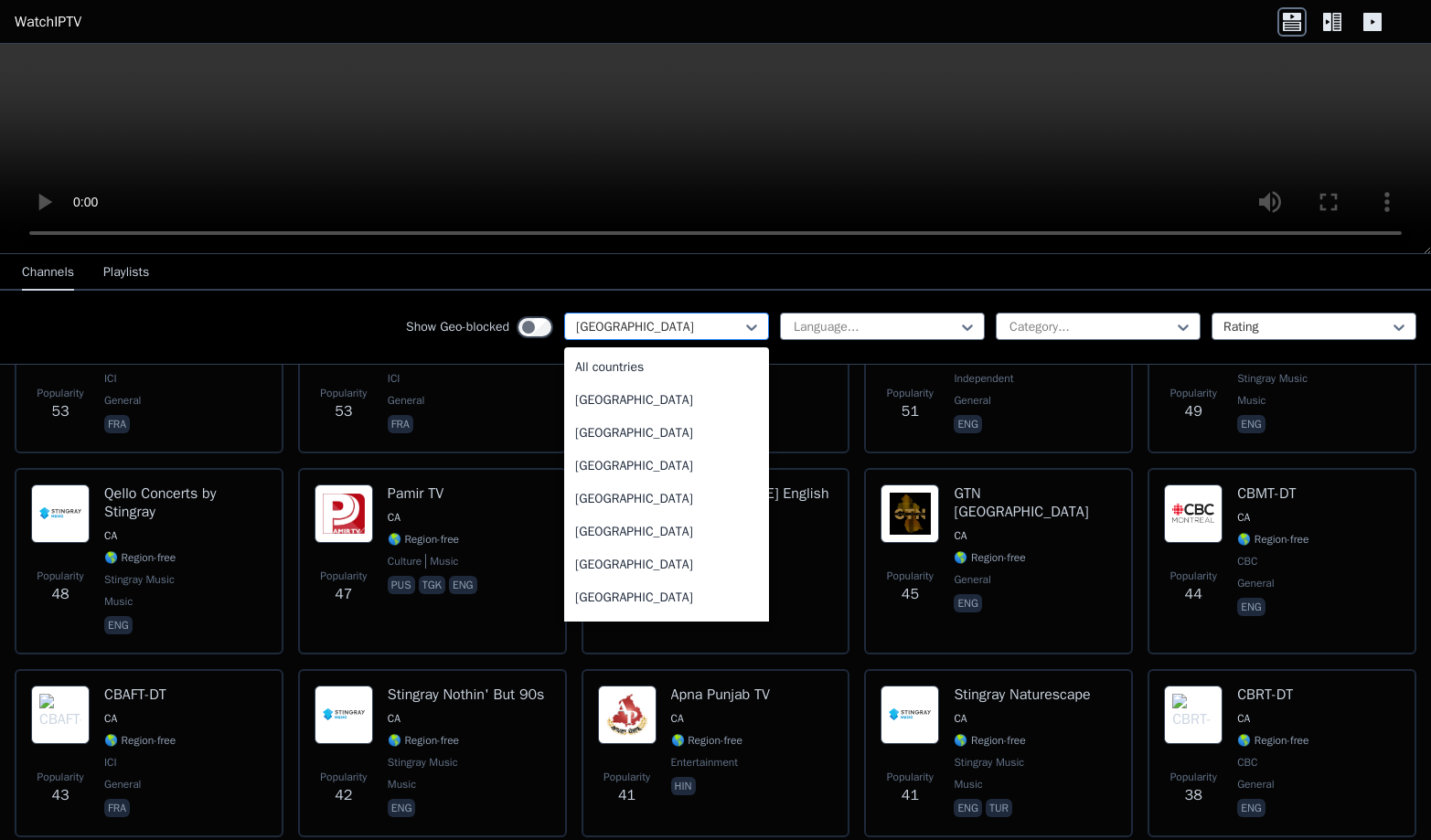 scroll, scrollTop: 859, scrollLeft: 0, axis: vertical 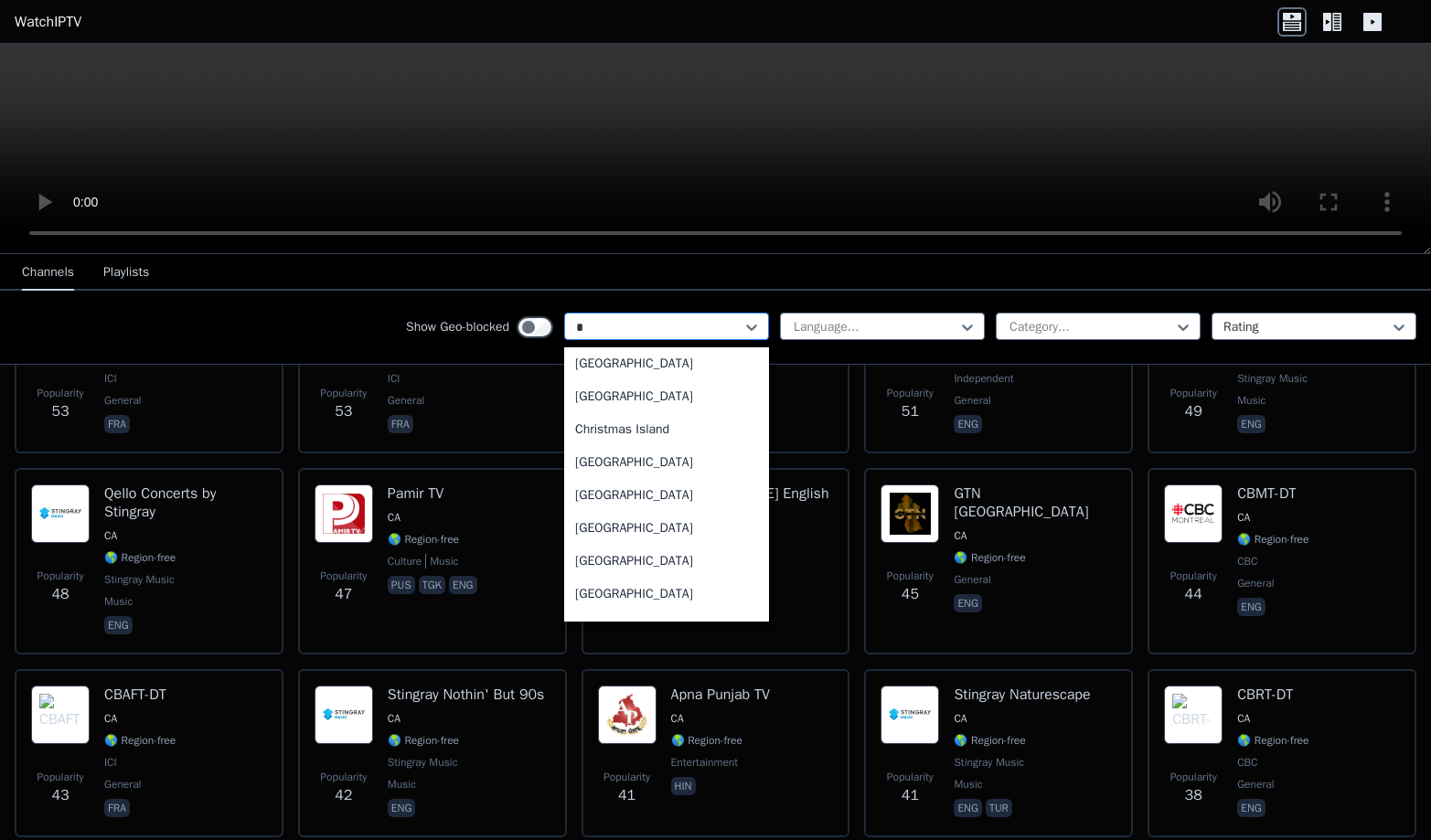 type on "**" 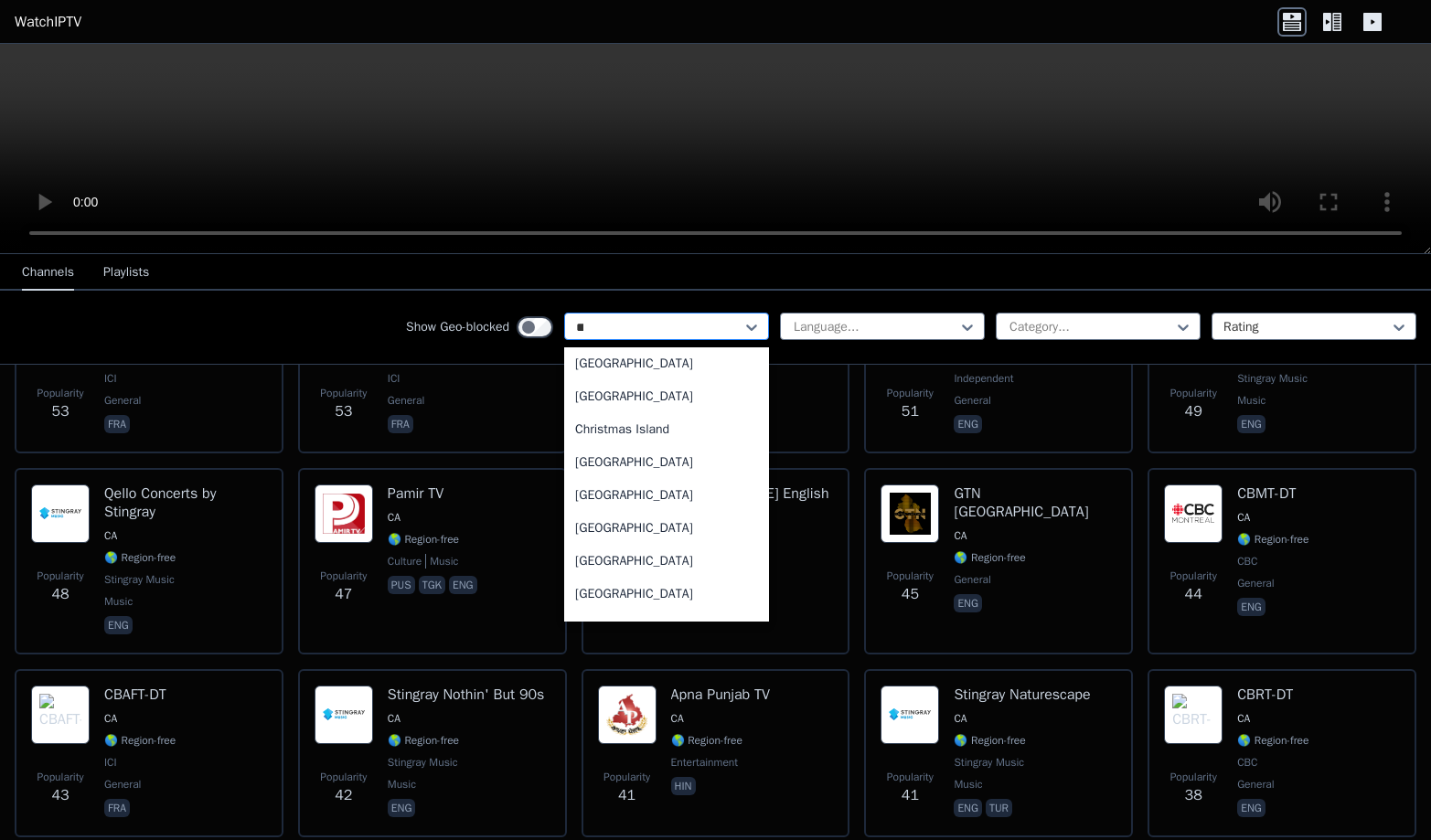 scroll, scrollTop: 0, scrollLeft: 0, axis: both 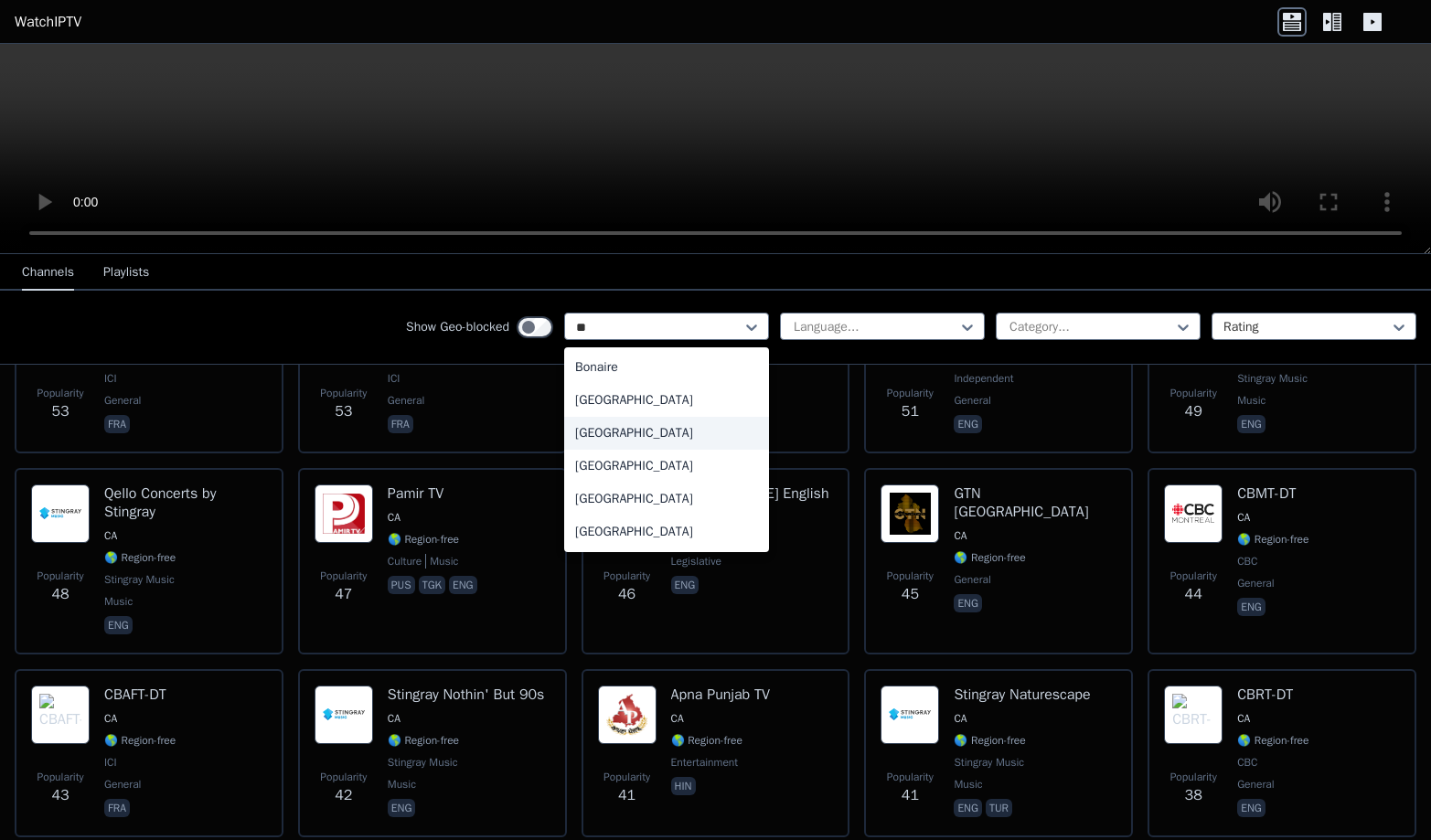 click on "Iran" at bounding box center [667, 433] 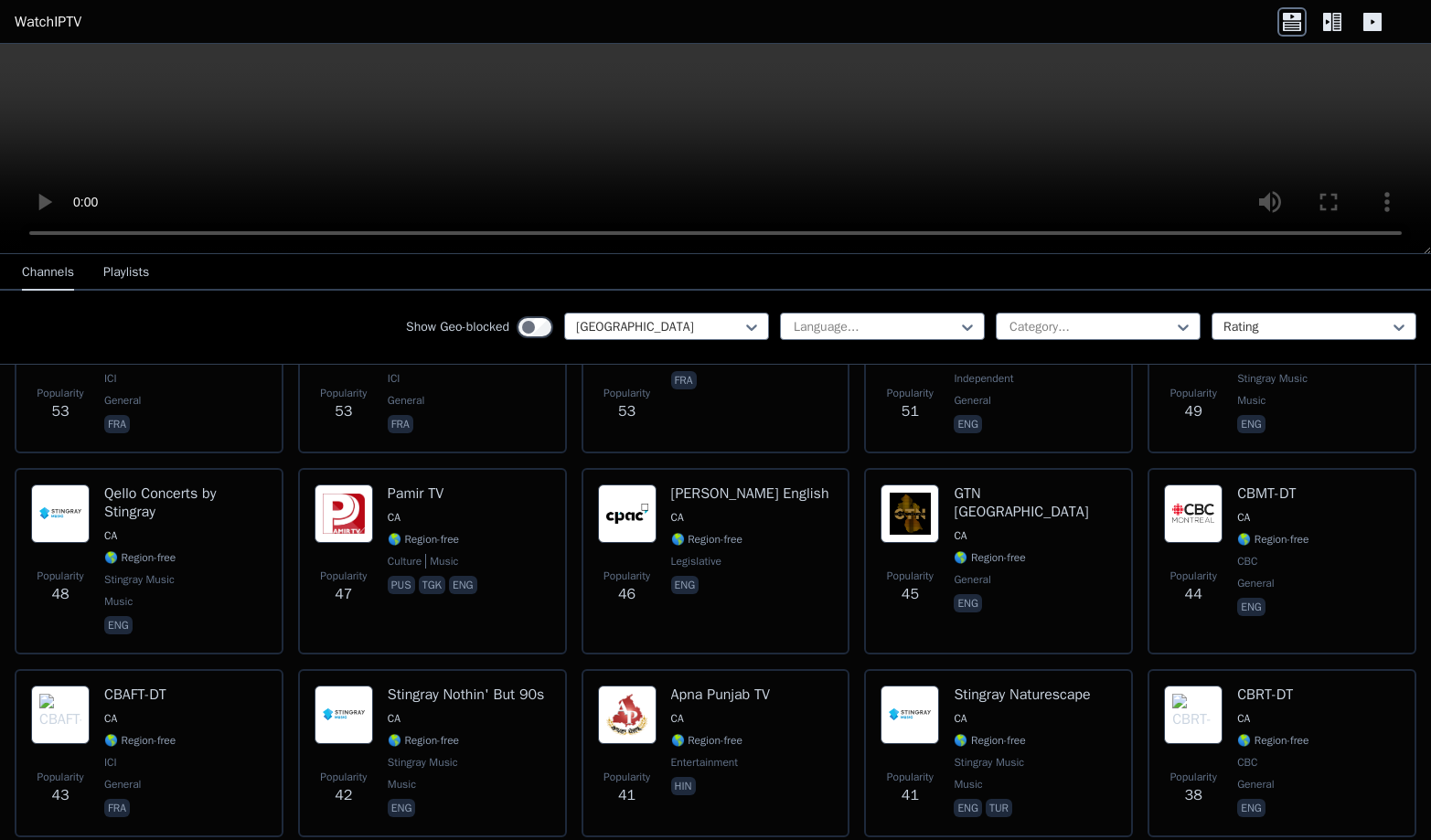 scroll, scrollTop: 0, scrollLeft: 0, axis: both 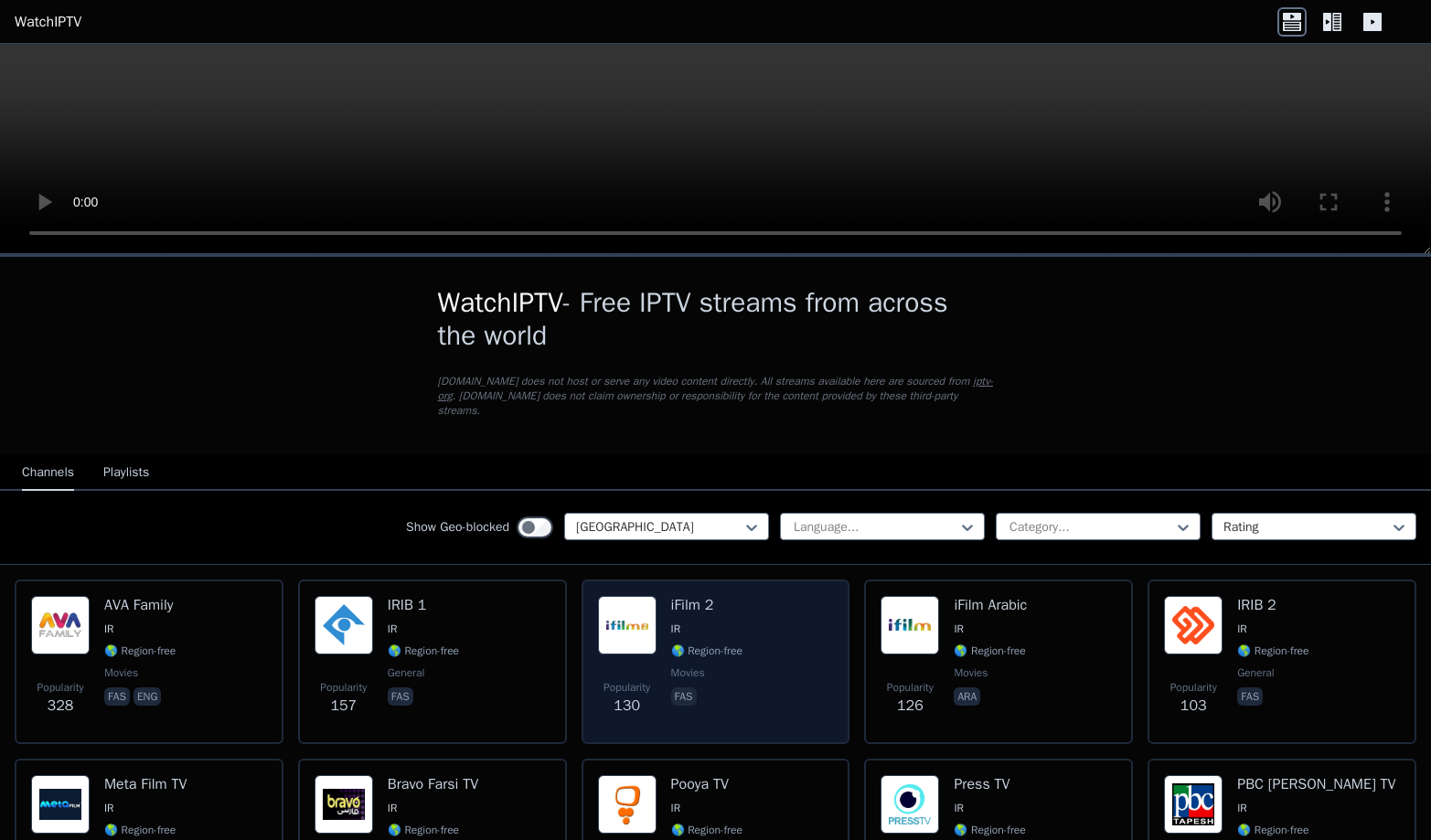 click on "🌎 Region-free" at bounding box center (707, 651) 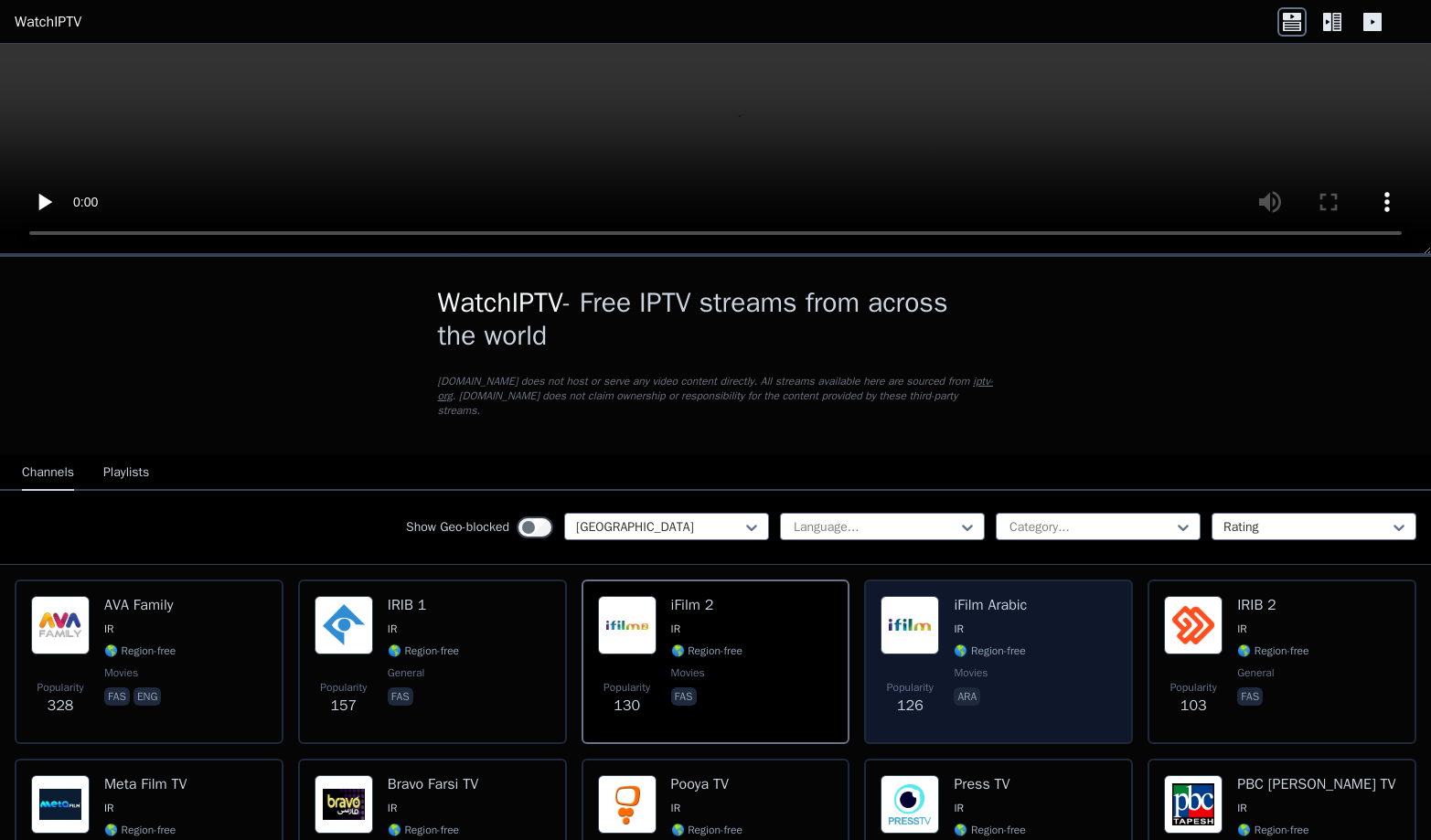 click on "movies" at bounding box center [970, 673] 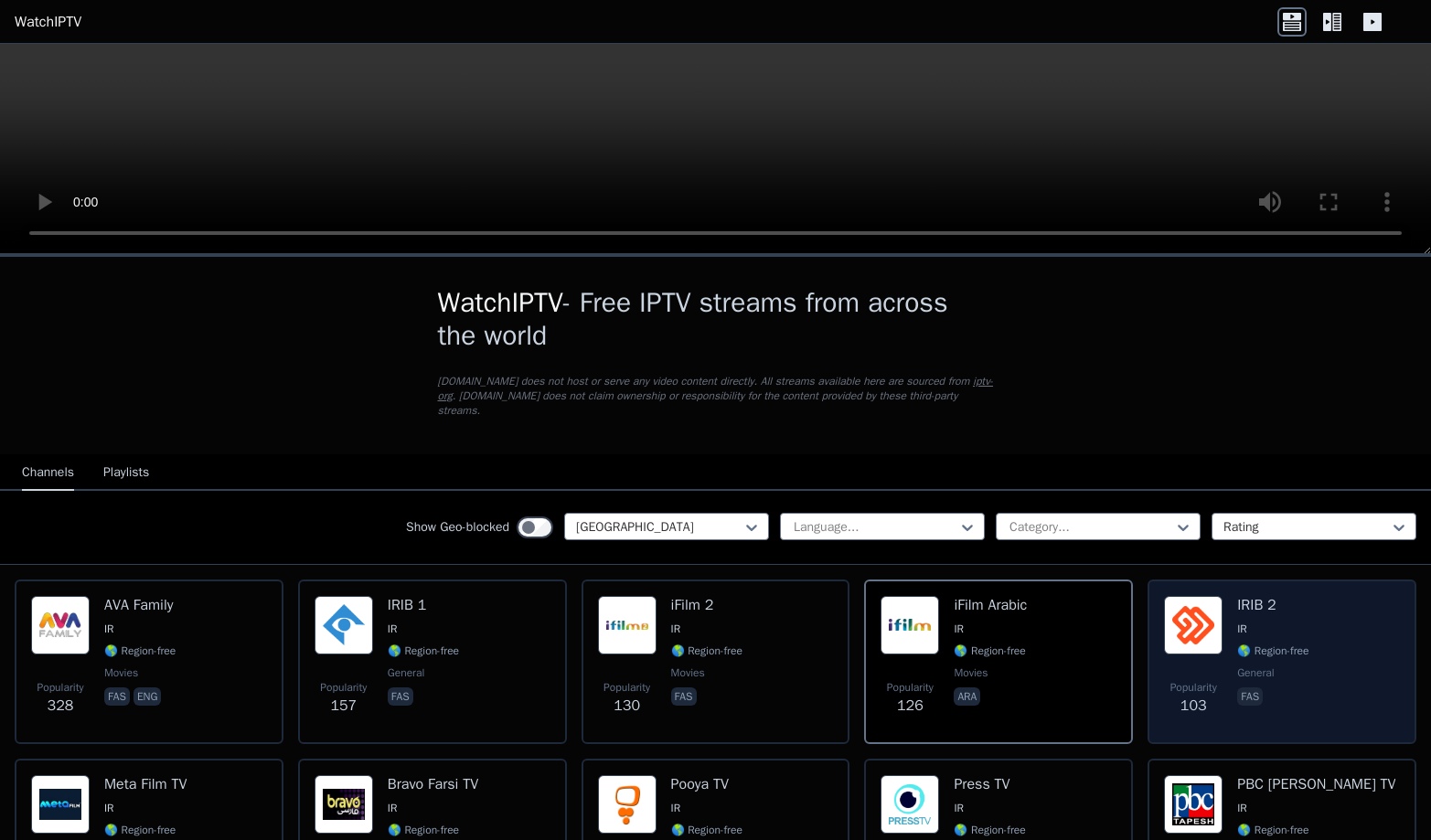 click on "🌎 Region-free" at bounding box center [1273, 651] 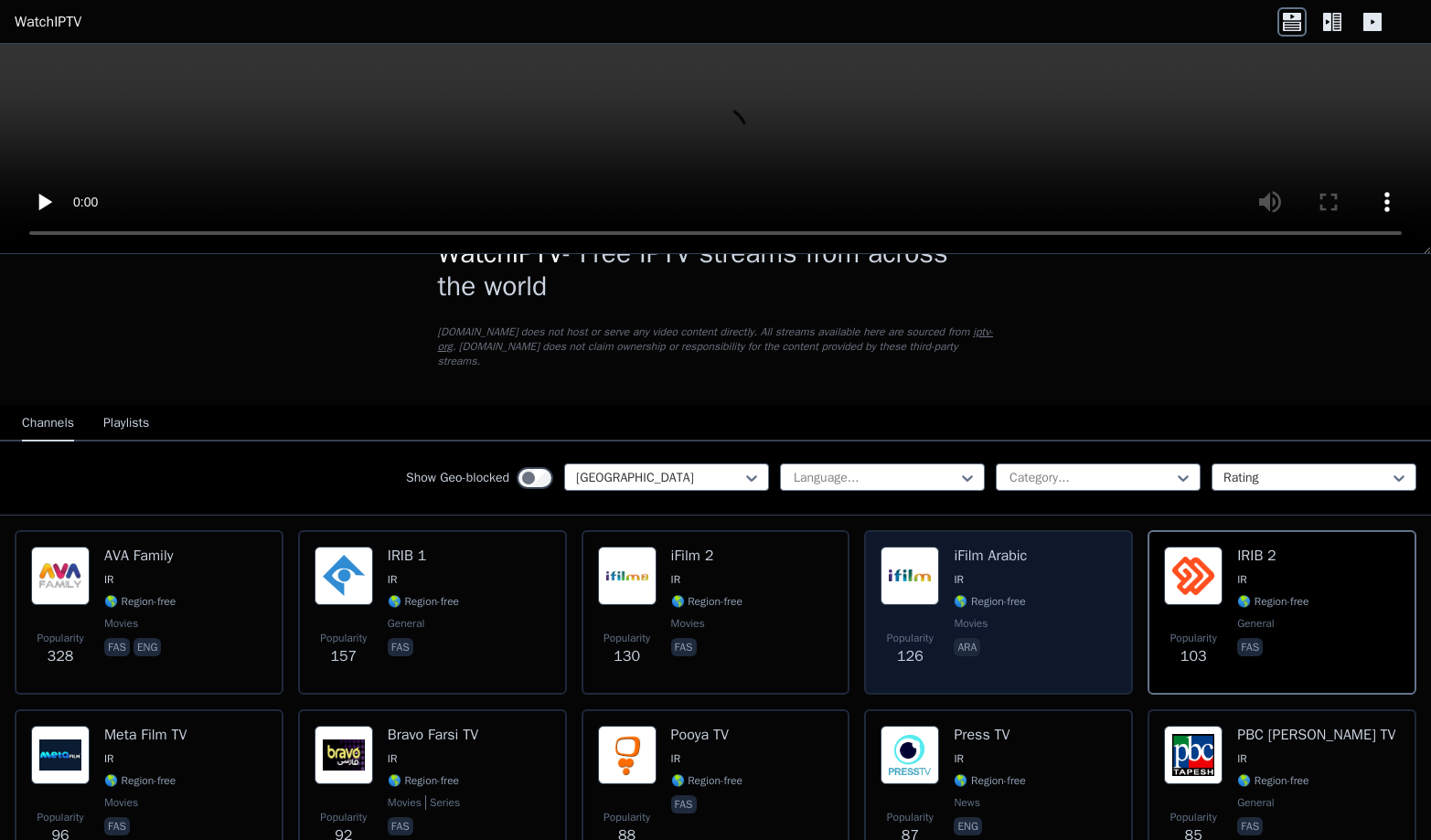 scroll, scrollTop: 53, scrollLeft: 0, axis: vertical 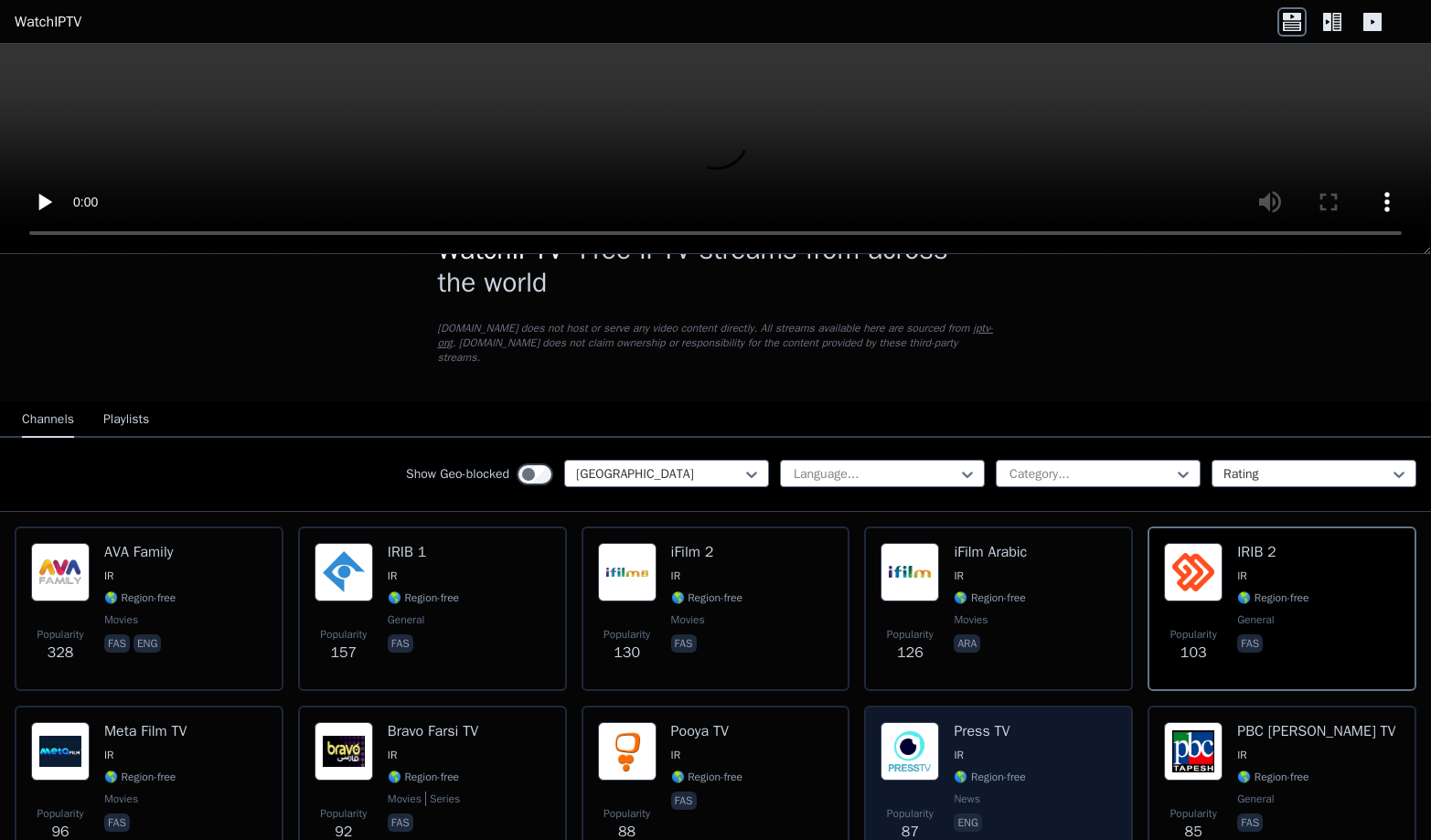 click at bounding box center (910, 751) 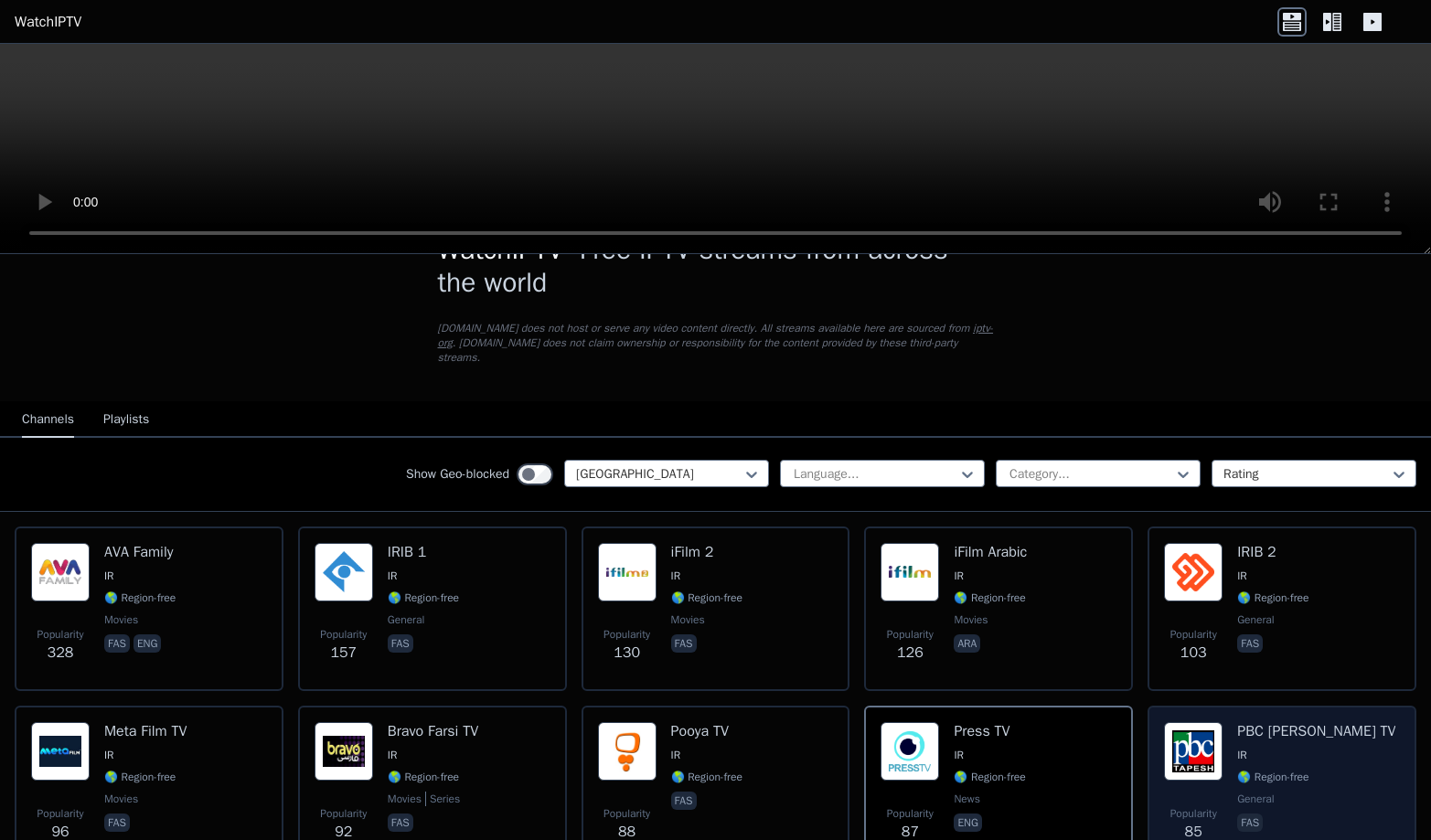 click on "IR" at bounding box center (1316, 755) 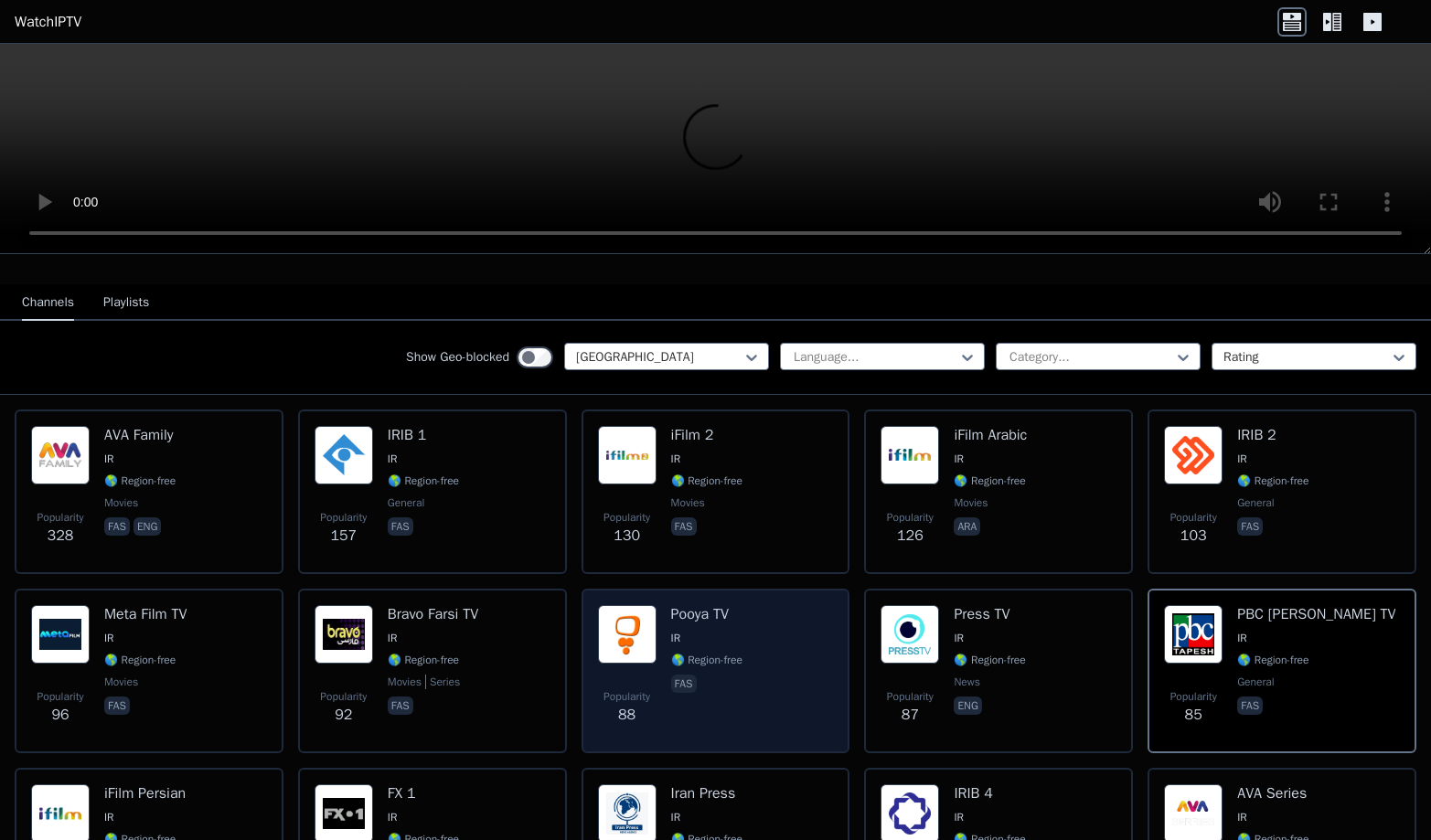 scroll, scrollTop: 186, scrollLeft: 0, axis: vertical 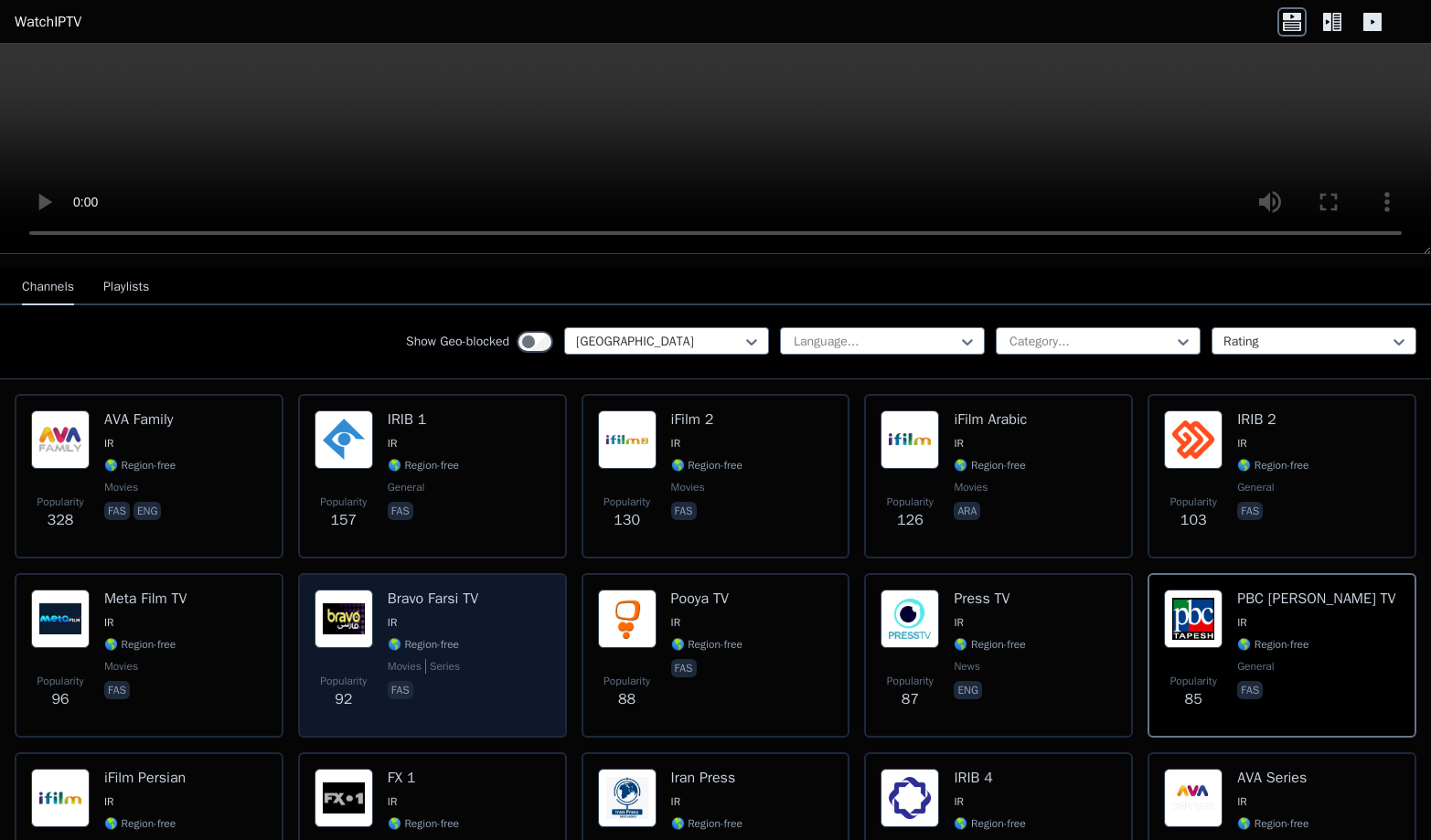 click on "IR" at bounding box center (433, 622) 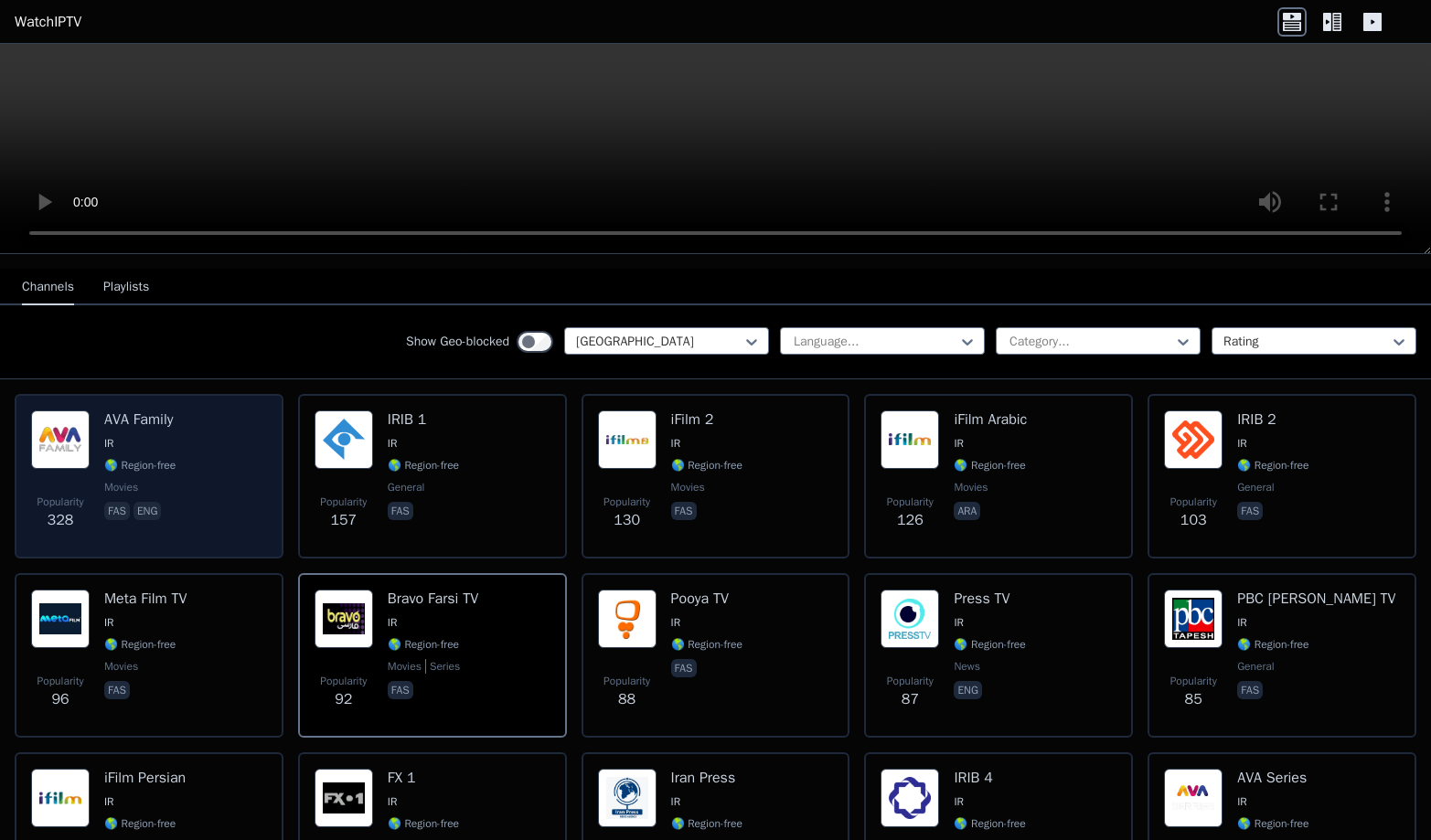 click on "Popularity 328 AVA Family IR 🌎 Region-free movies fas eng" at bounding box center (149, 476) 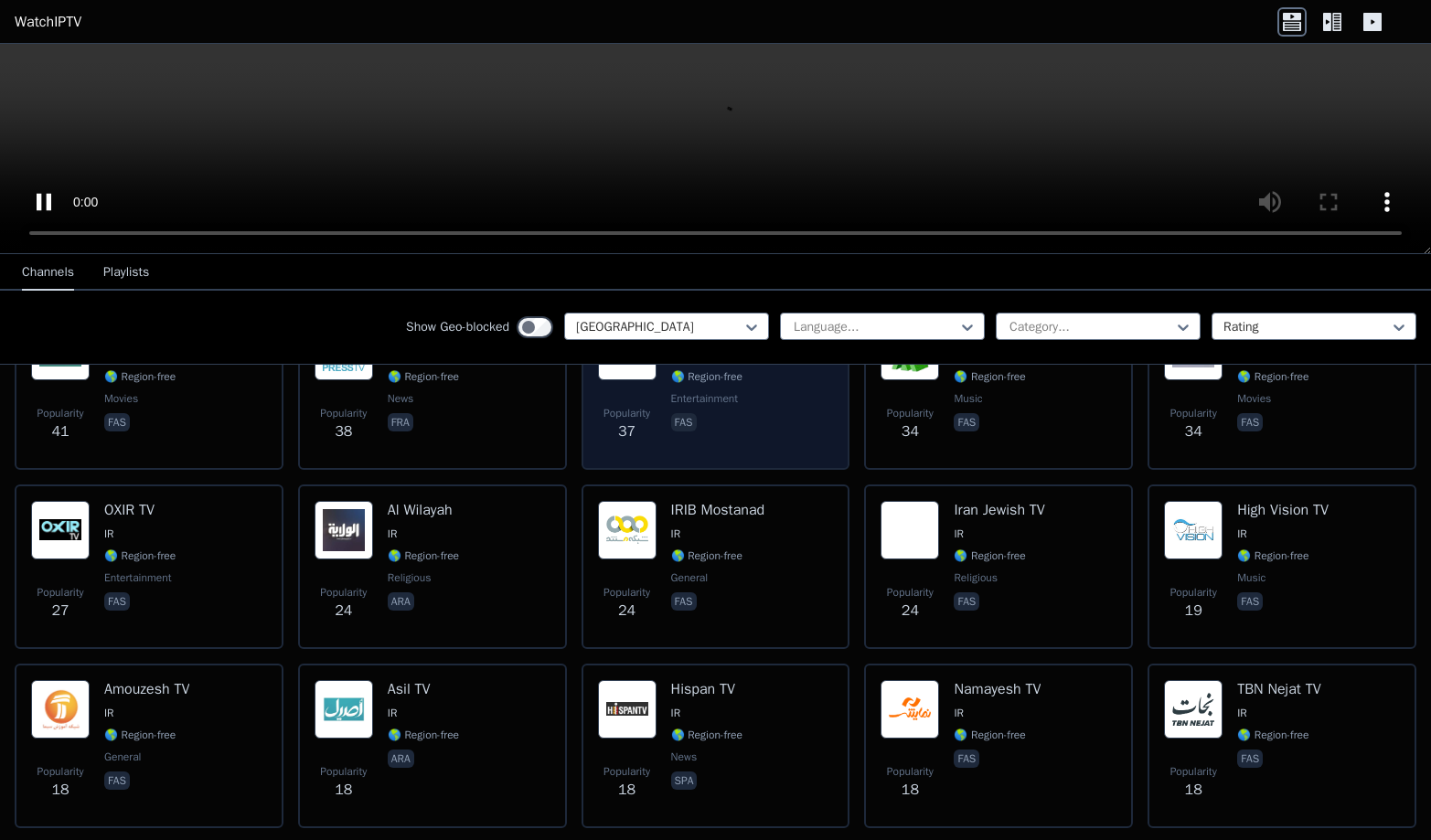 scroll, scrollTop: 995, scrollLeft: 0, axis: vertical 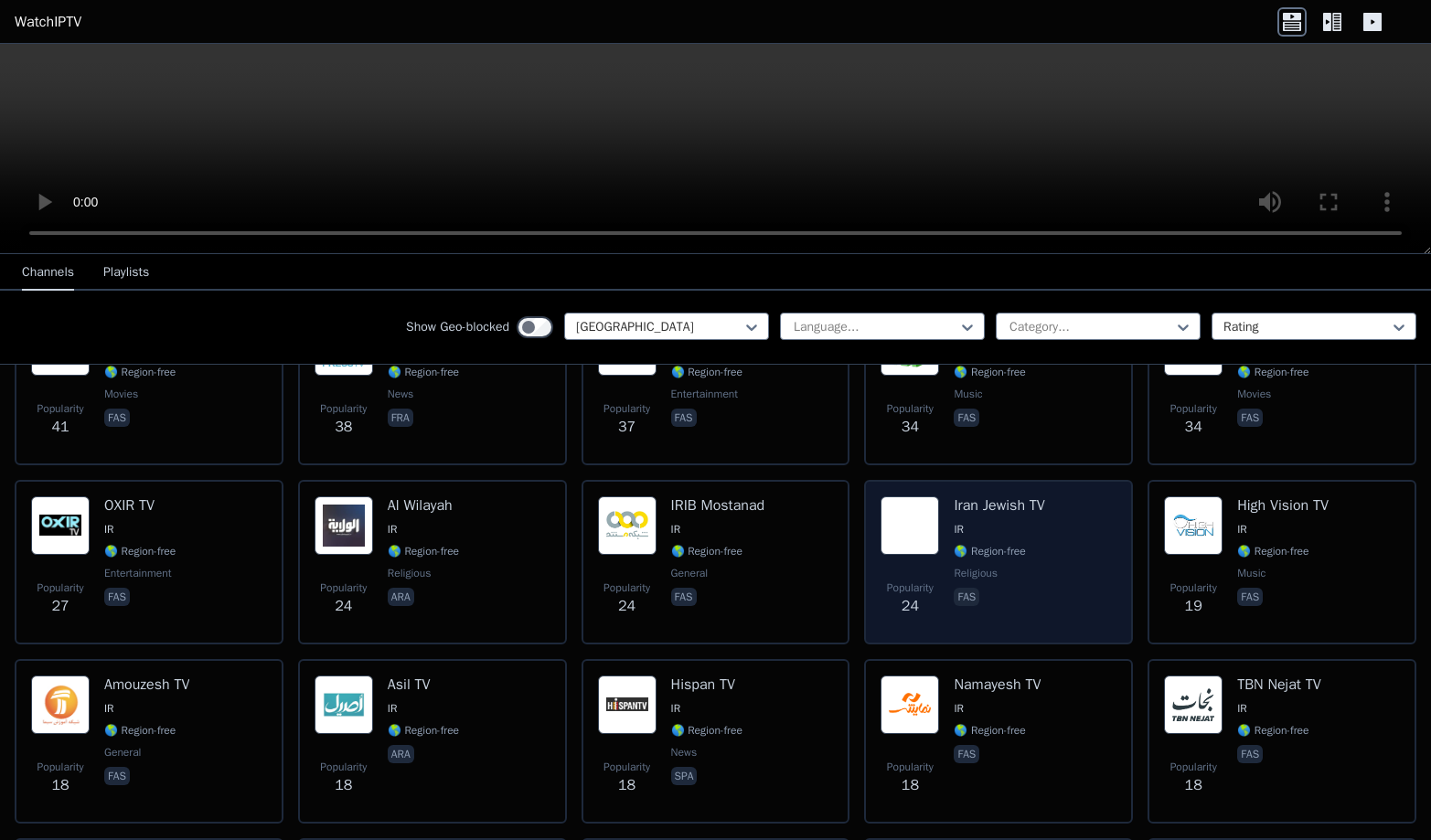 click on "Popularity 24 Iran Jewish TV IR 🌎 Region-free religious fas" at bounding box center [998, 562] 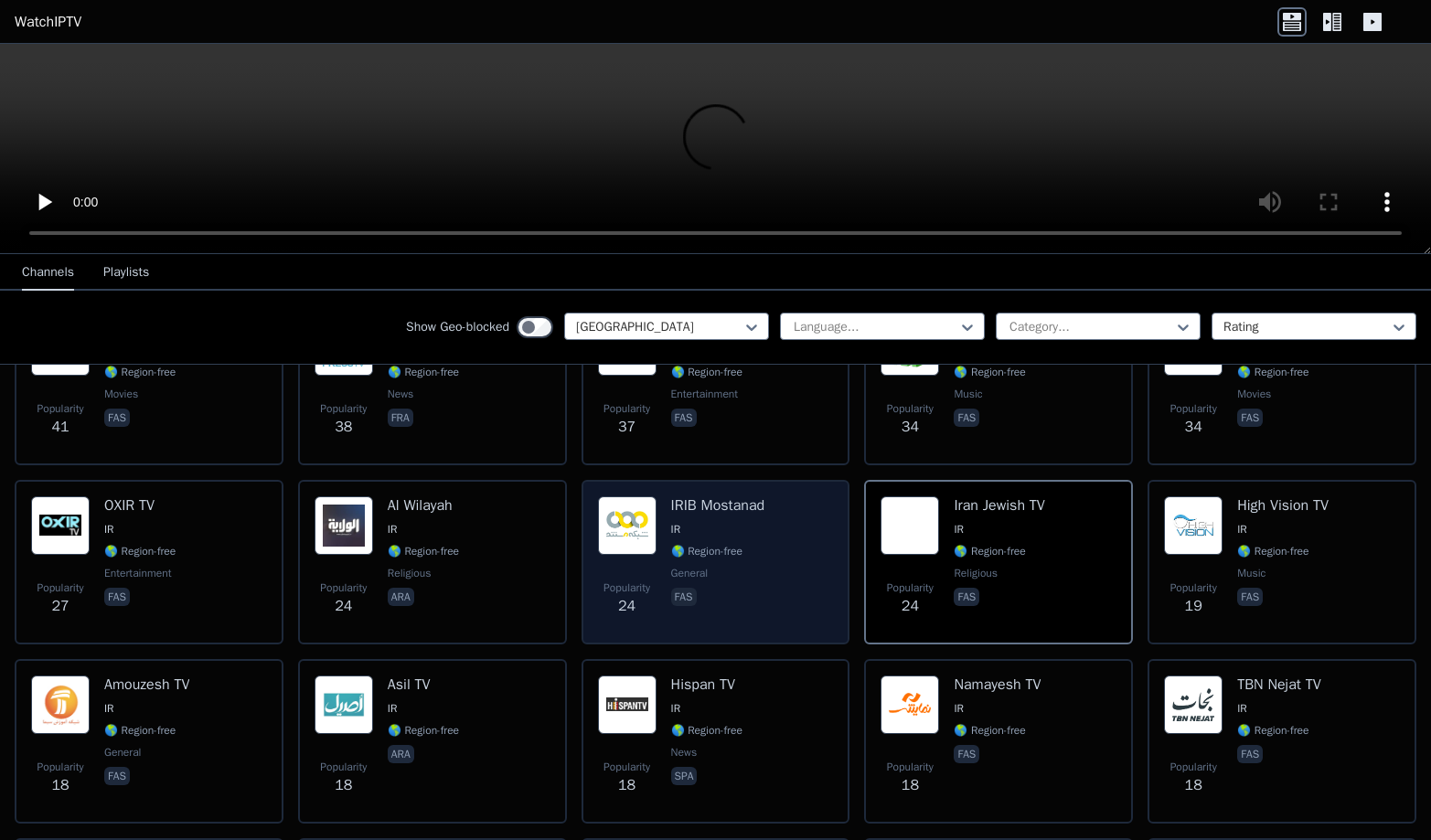 click on "Popularity 24 IRIB Mostanad IR 🌎 Region-free general fas" at bounding box center [716, 562] 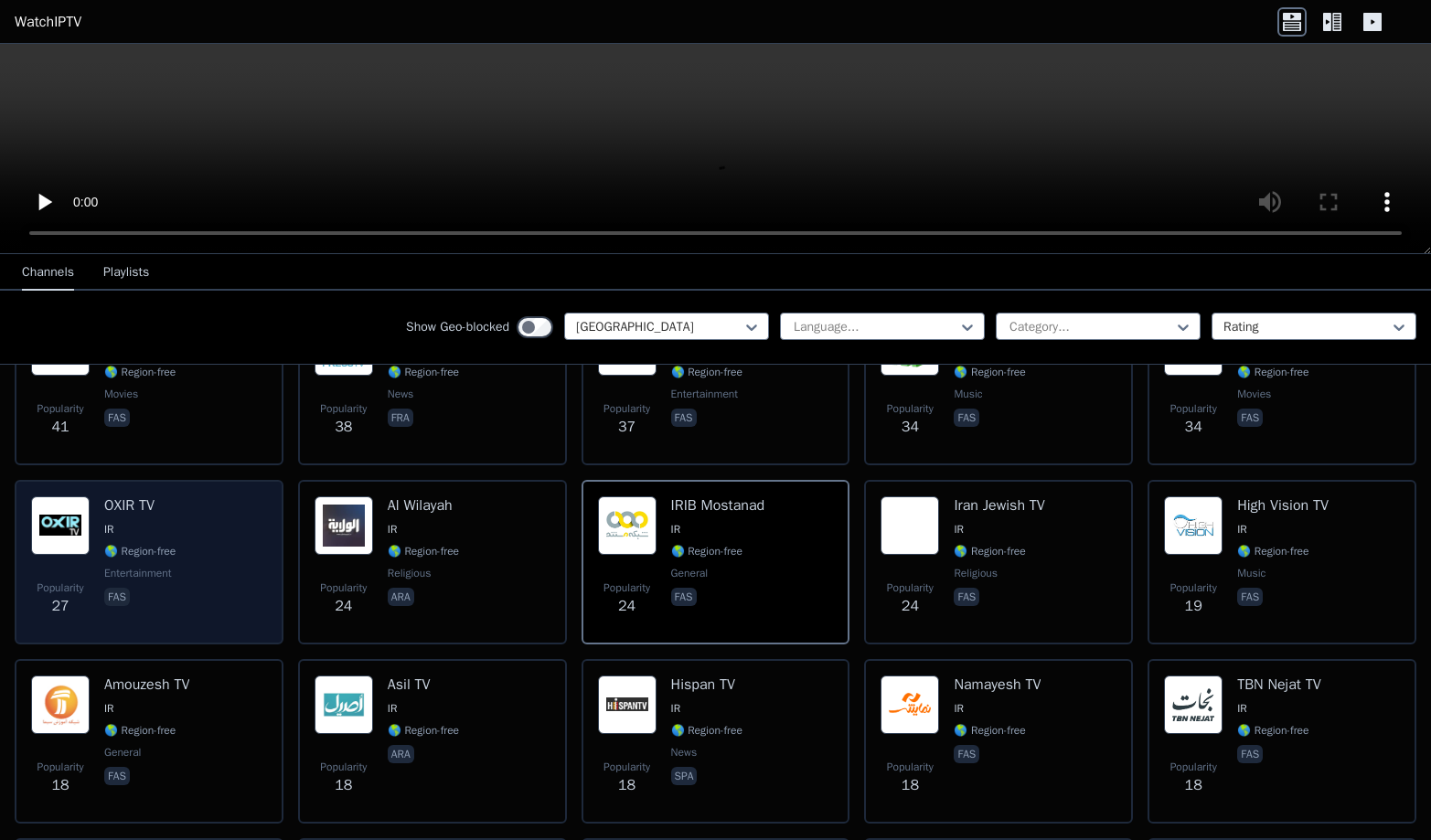 click on "Popularity 27 OXIR TV IR 🌎 Region-free entertainment fas" at bounding box center [149, 562] 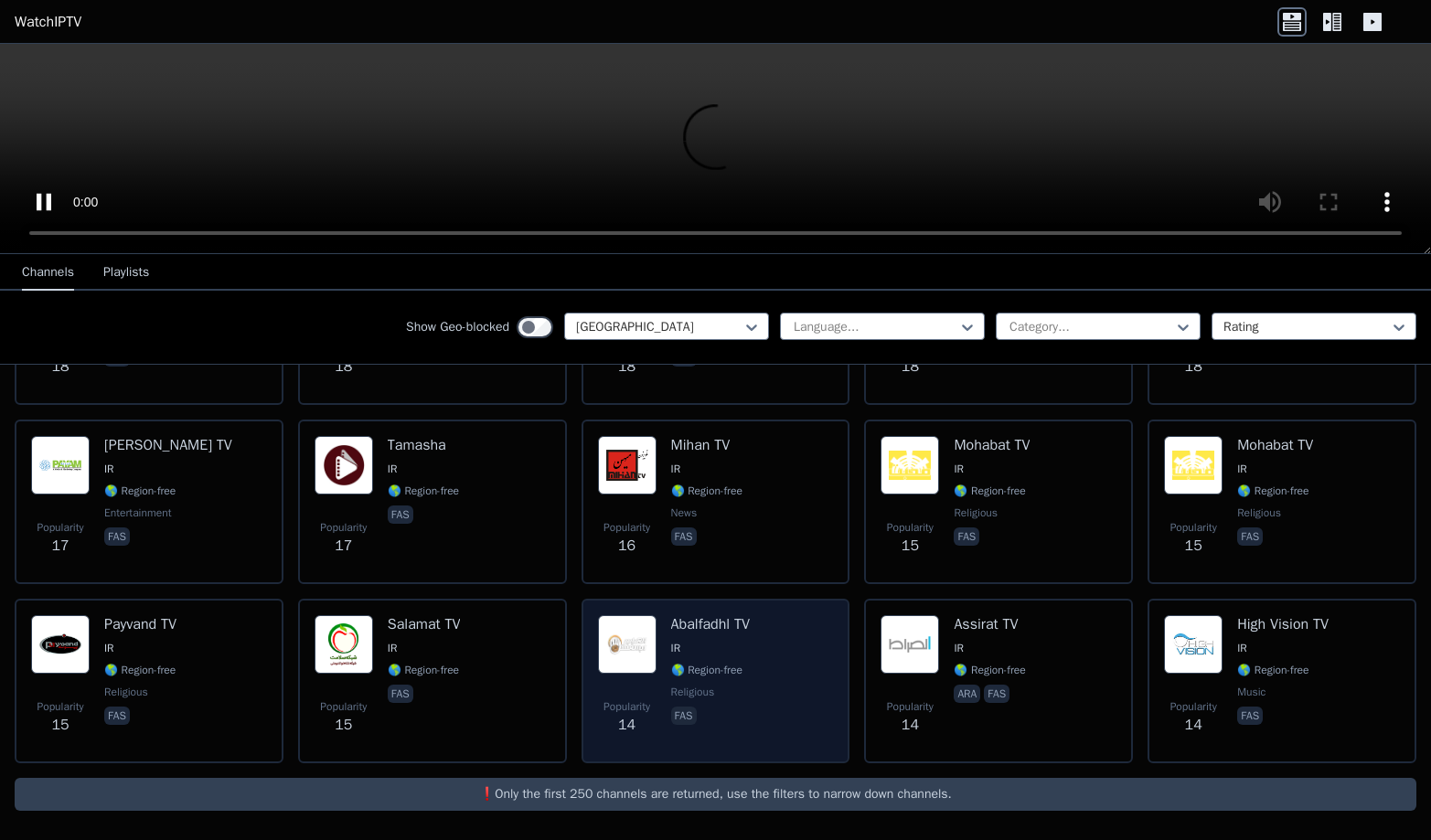 scroll, scrollTop: 1414, scrollLeft: 0, axis: vertical 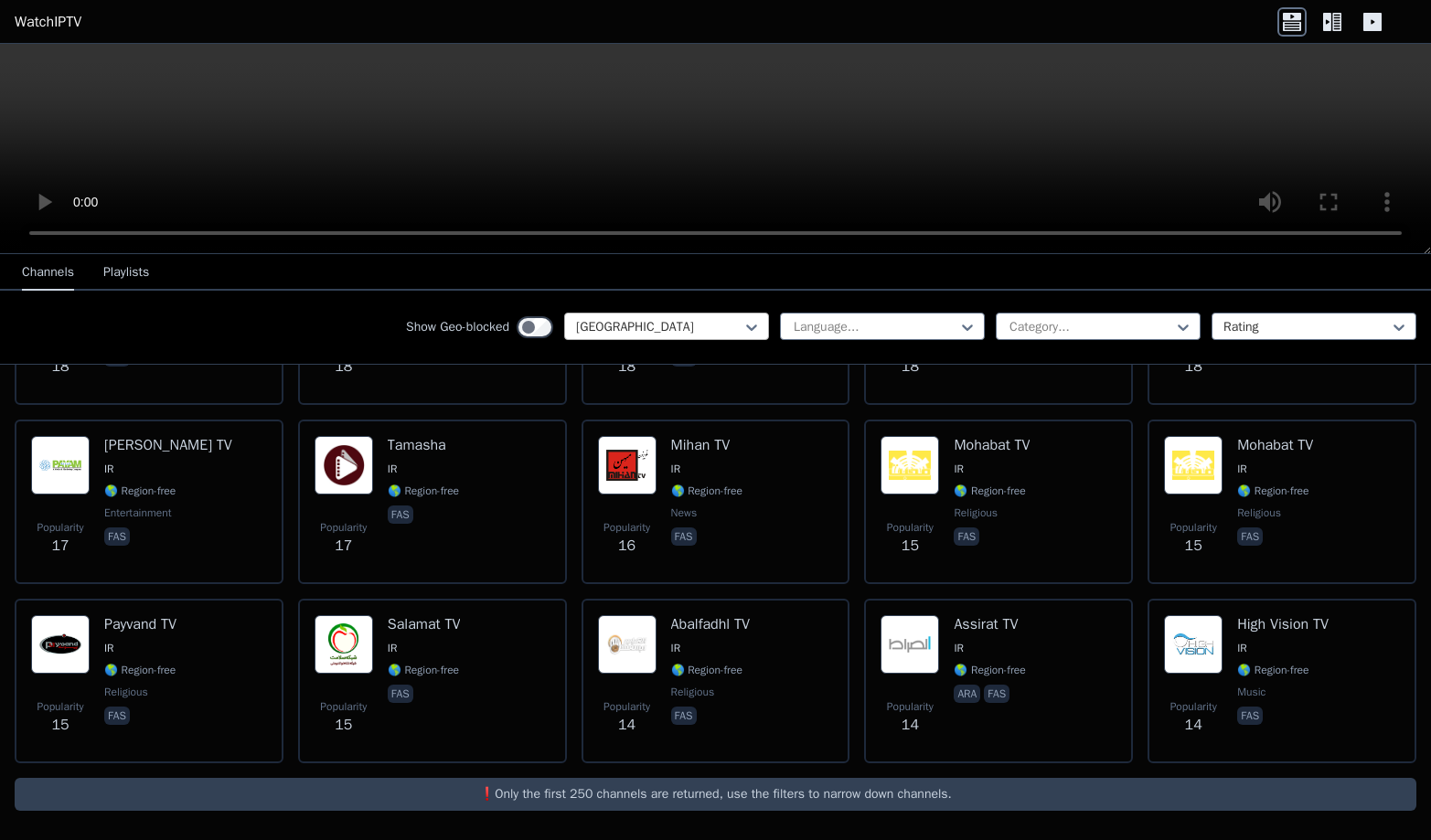 click at bounding box center [659, 327] 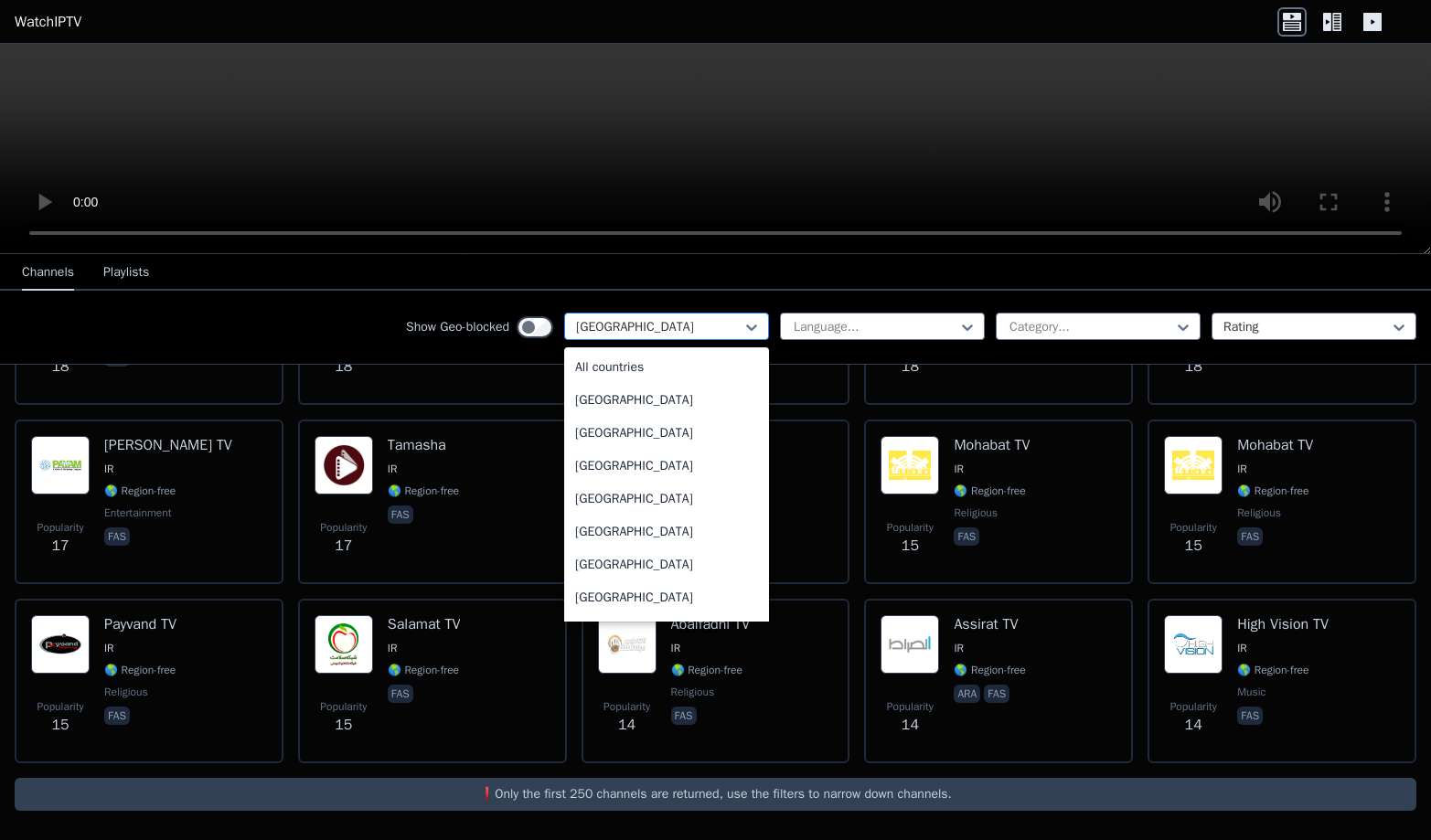scroll, scrollTop: 2687, scrollLeft: 0, axis: vertical 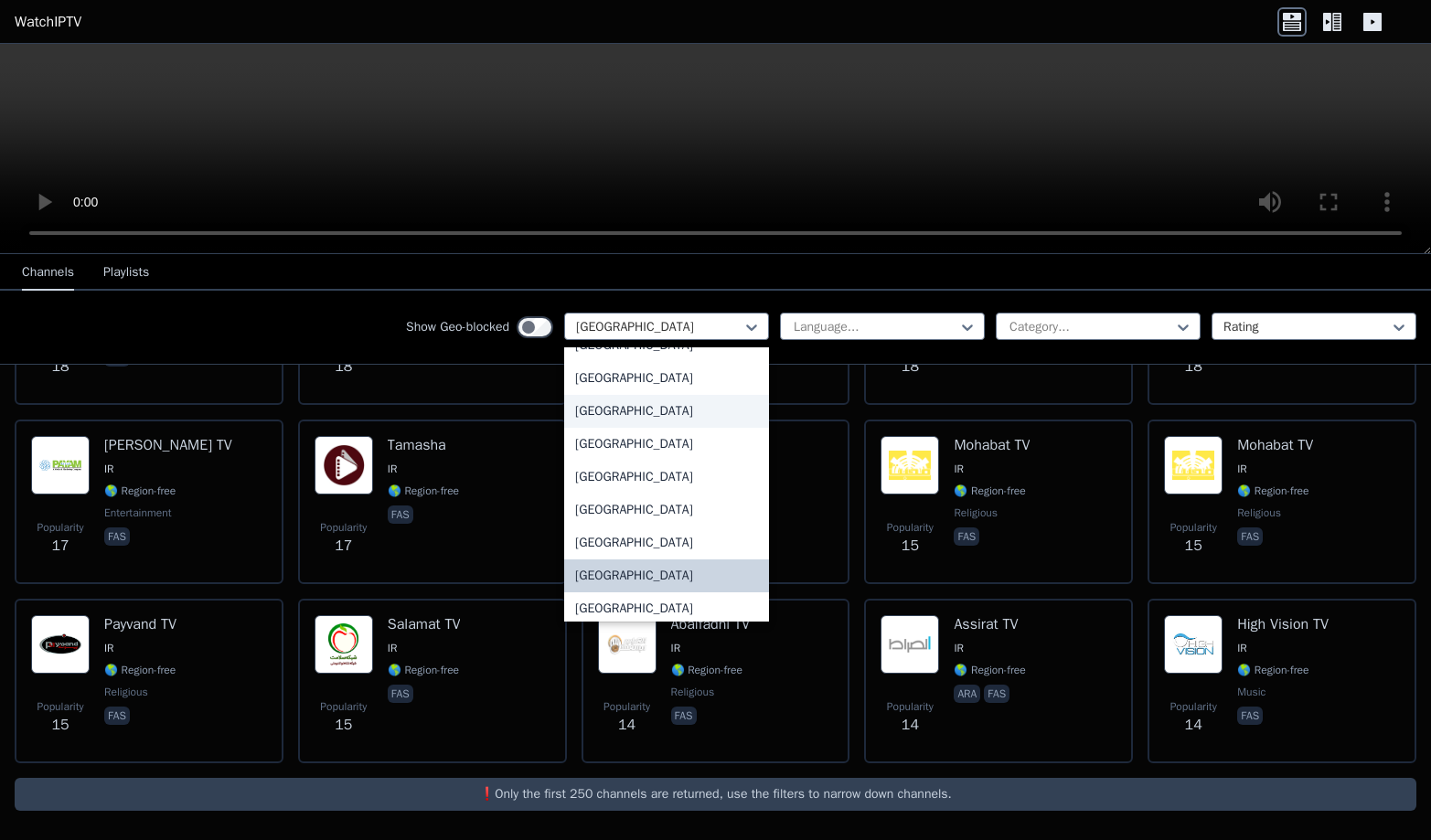 click on "Hong Kong" at bounding box center (667, 411) 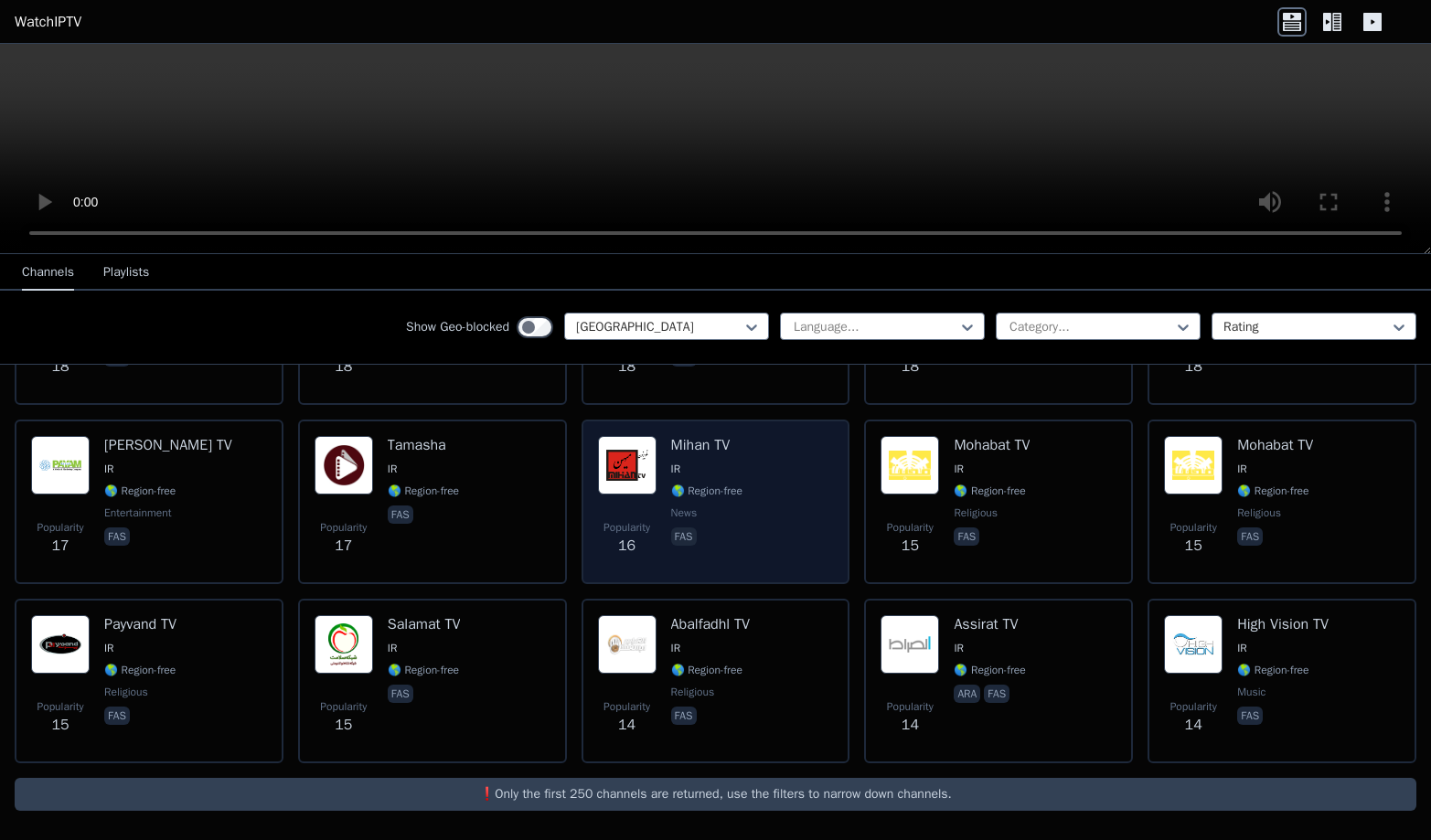 scroll, scrollTop: 0, scrollLeft: 0, axis: both 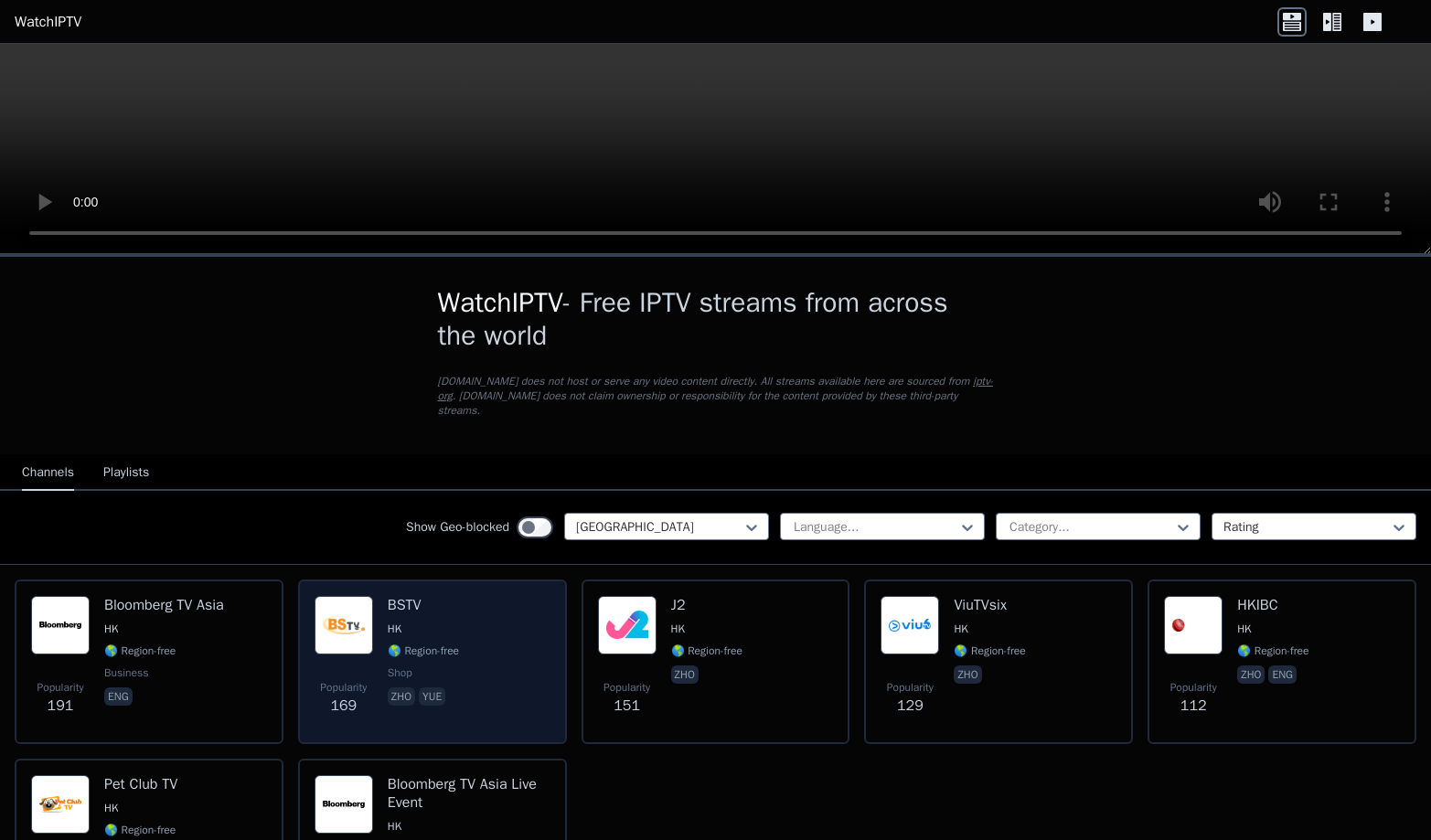 click on "Popularity 169 BSTV HK 🌎 Region-free shop zho yue" at bounding box center [433, 662] 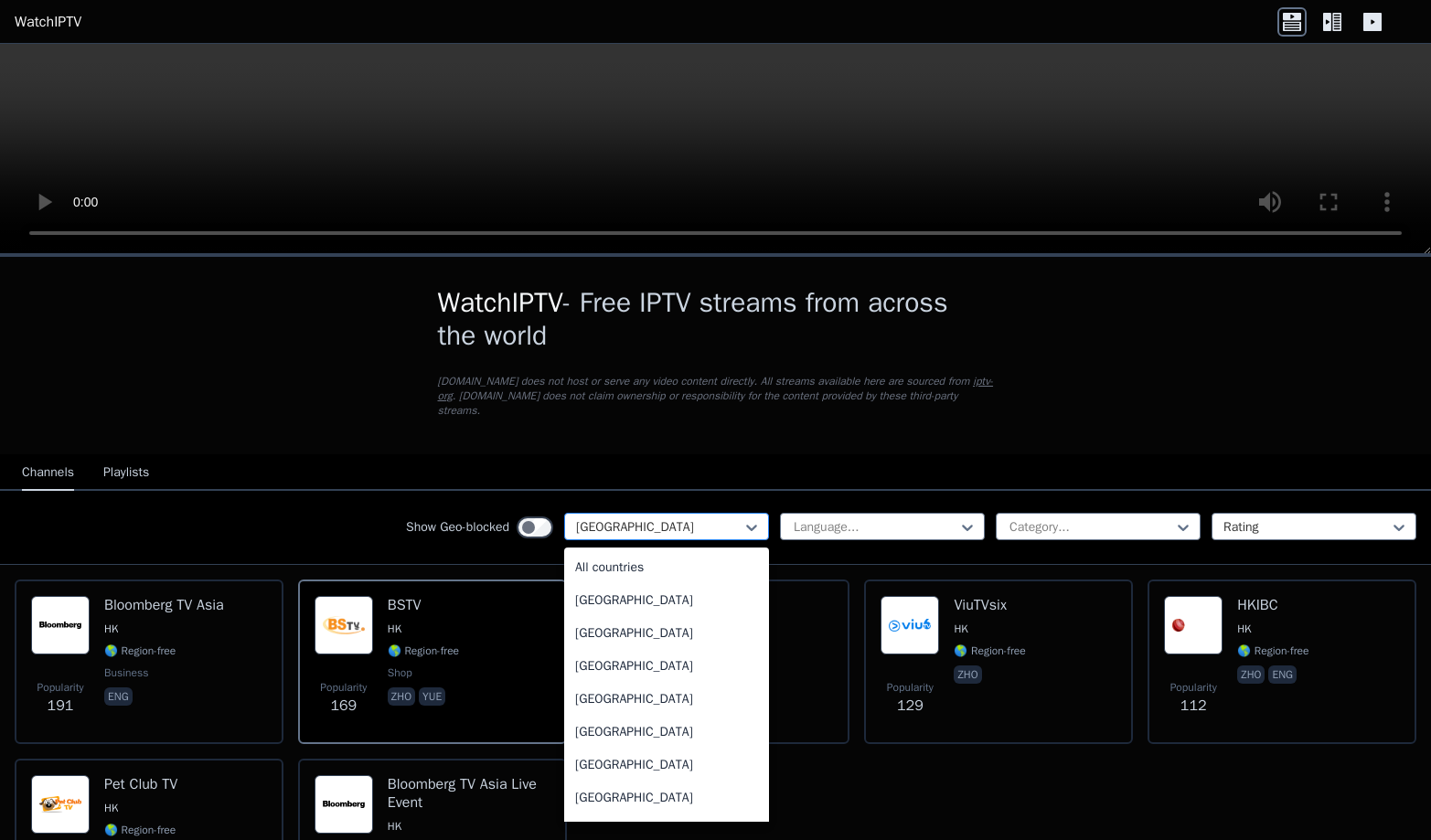 click at bounding box center (659, 527) 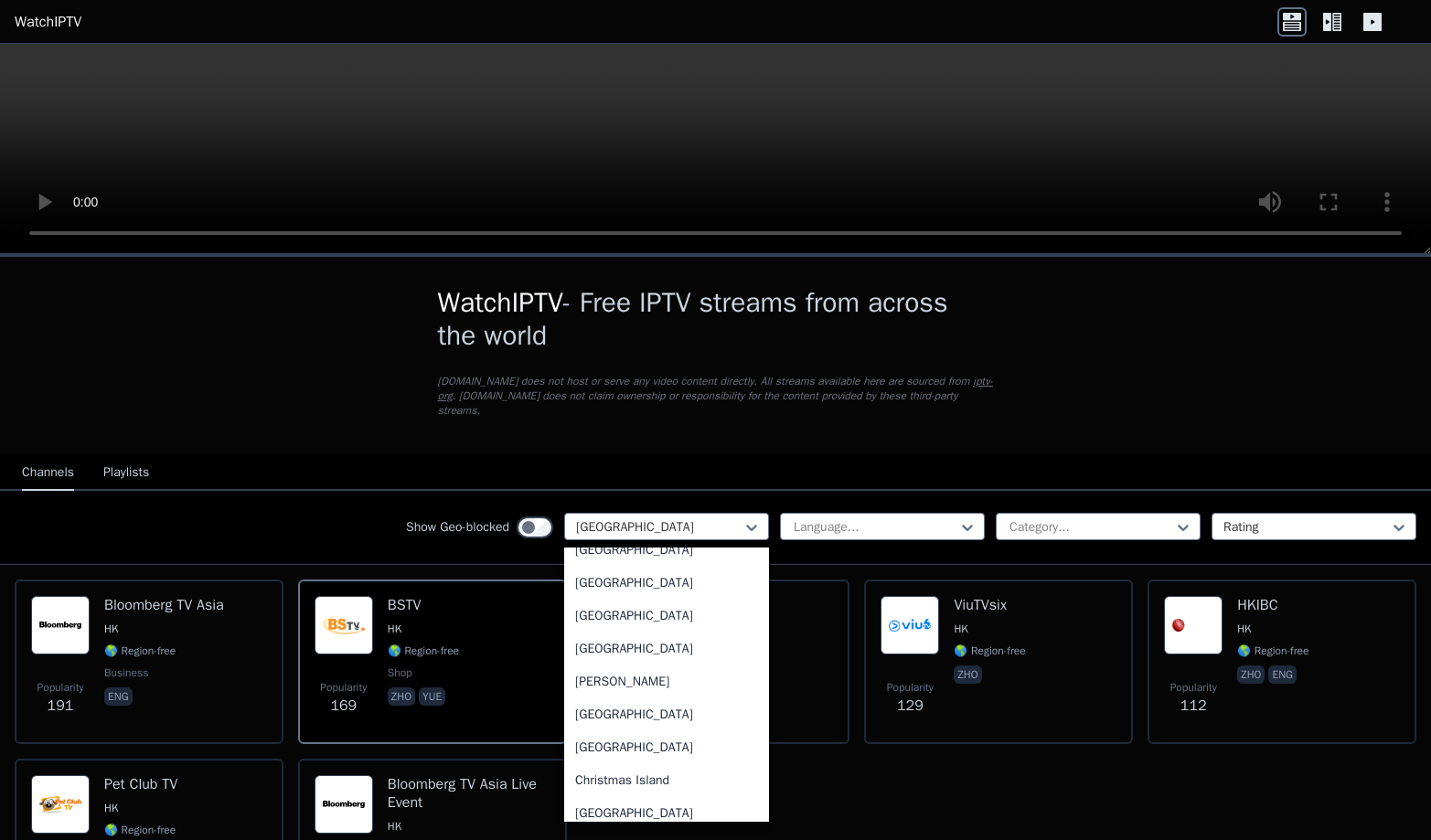 scroll, scrollTop: 0, scrollLeft: 0, axis: both 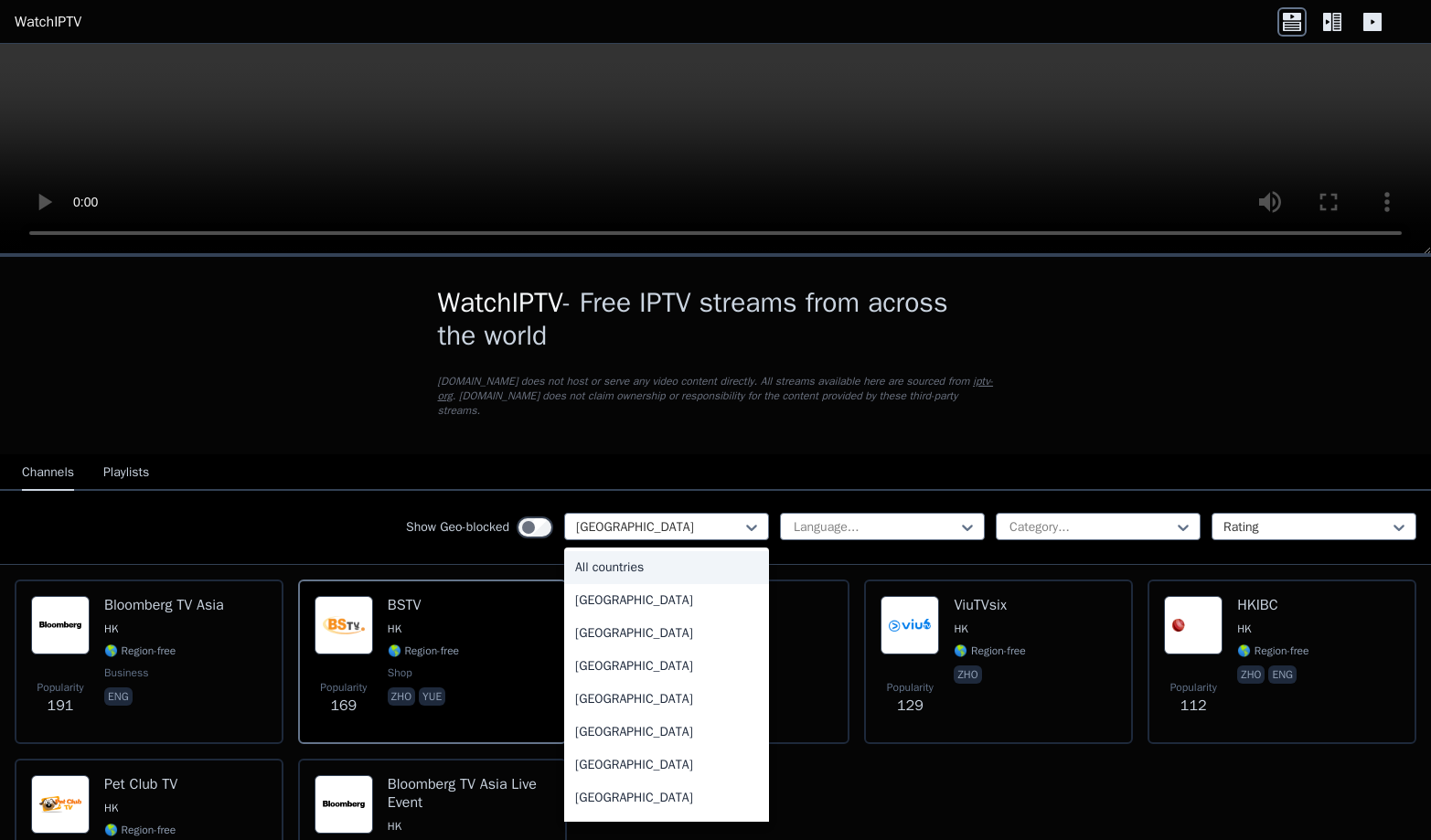 click on "All countries" at bounding box center (667, 568) 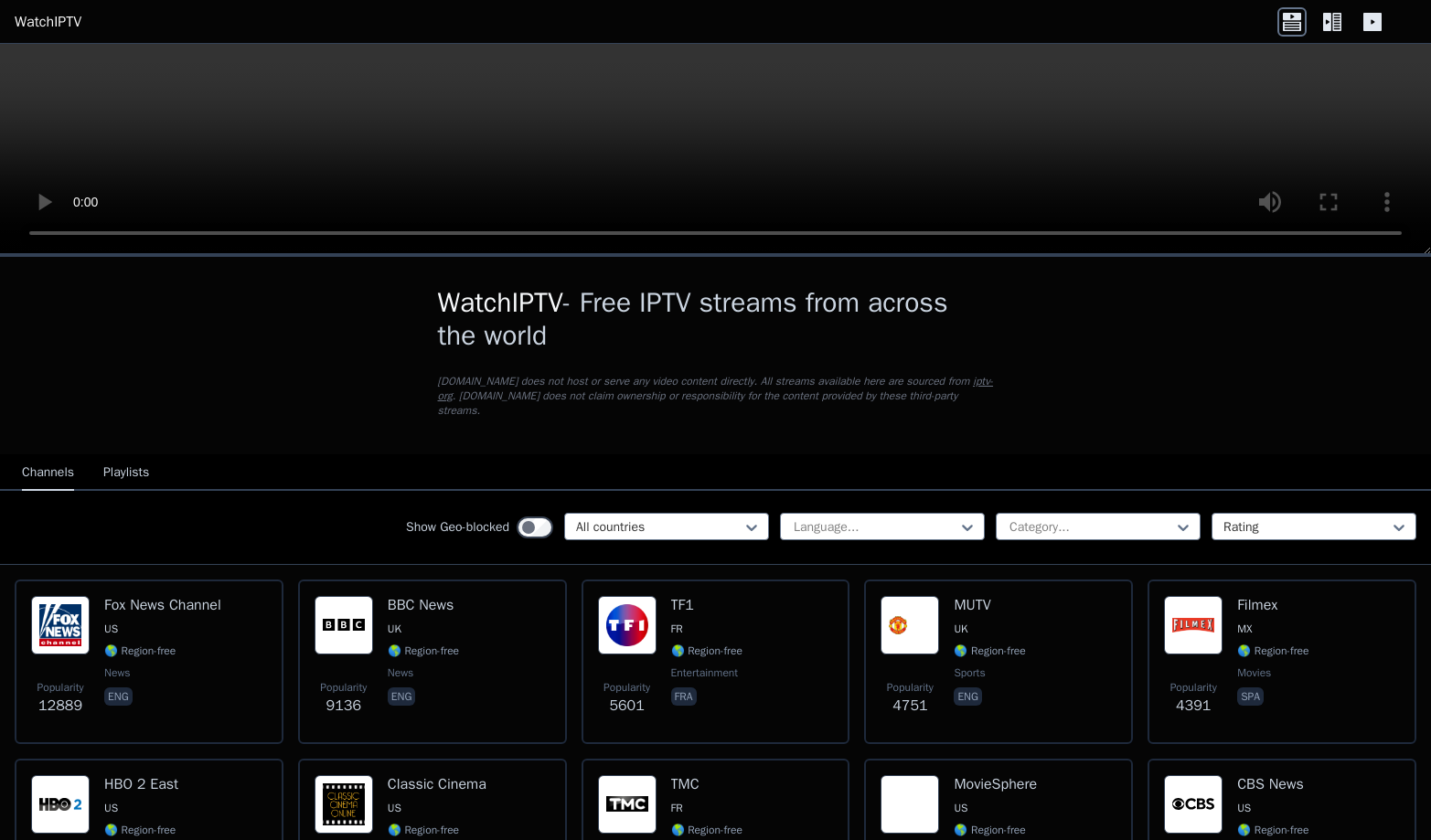 click on "iptv-org" at bounding box center (716, 388) 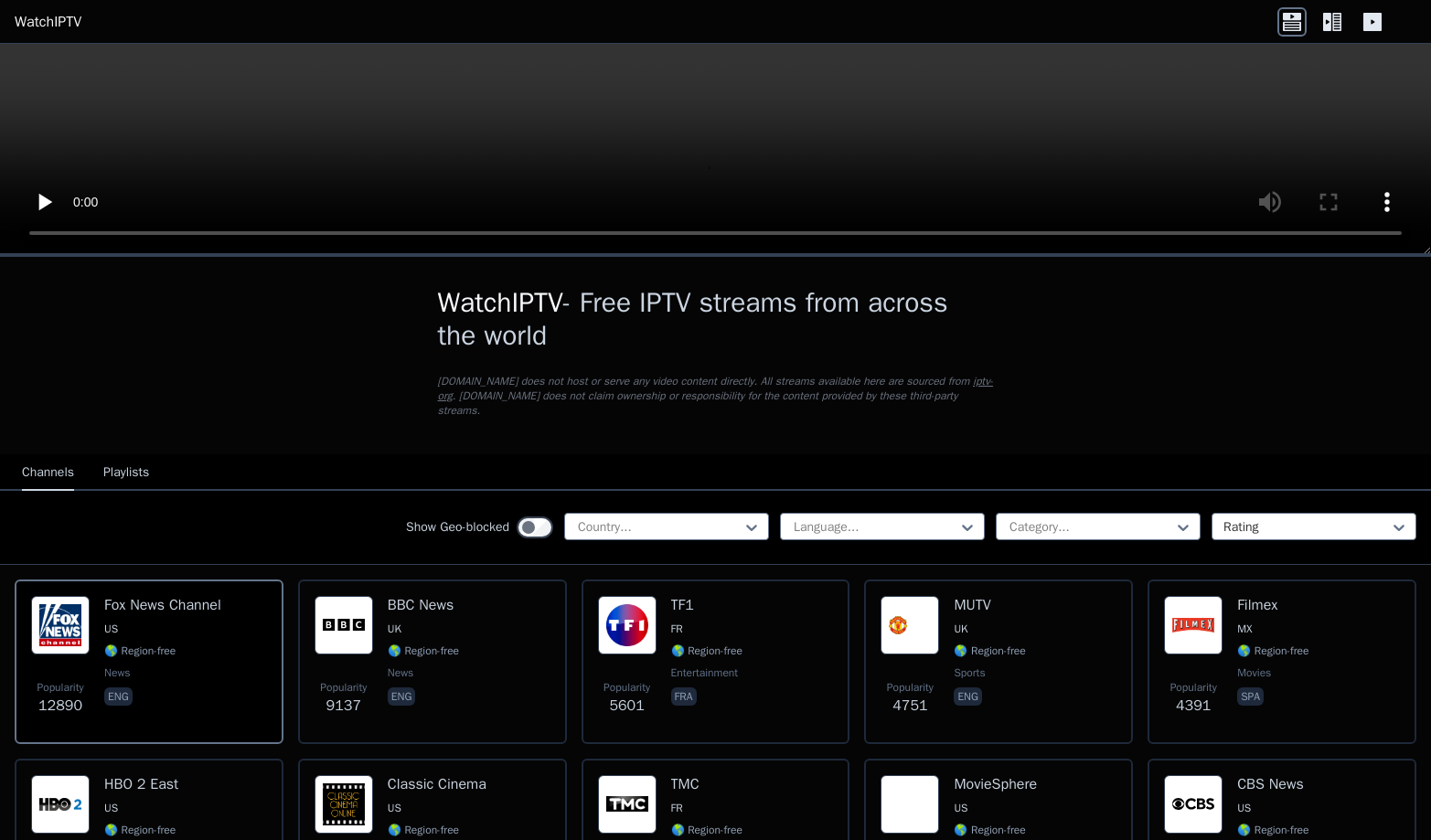 scroll, scrollTop: 0, scrollLeft: 0, axis: both 